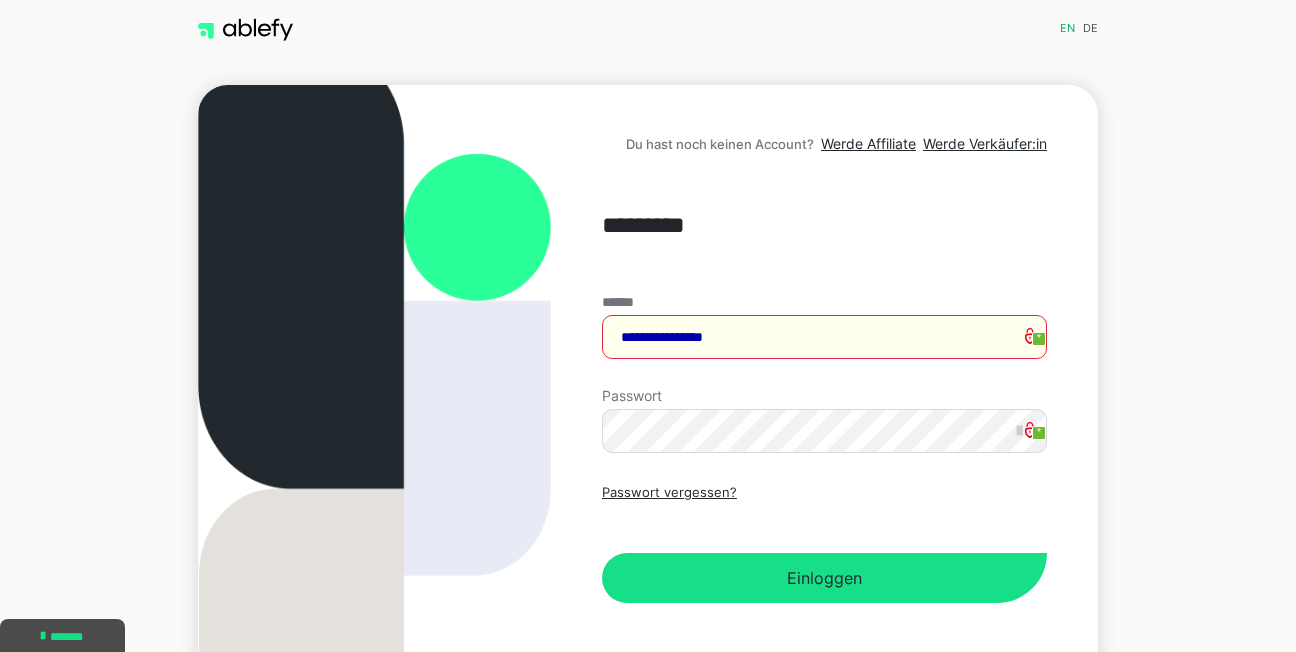 scroll, scrollTop: 0, scrollLeft: 0, axis: both 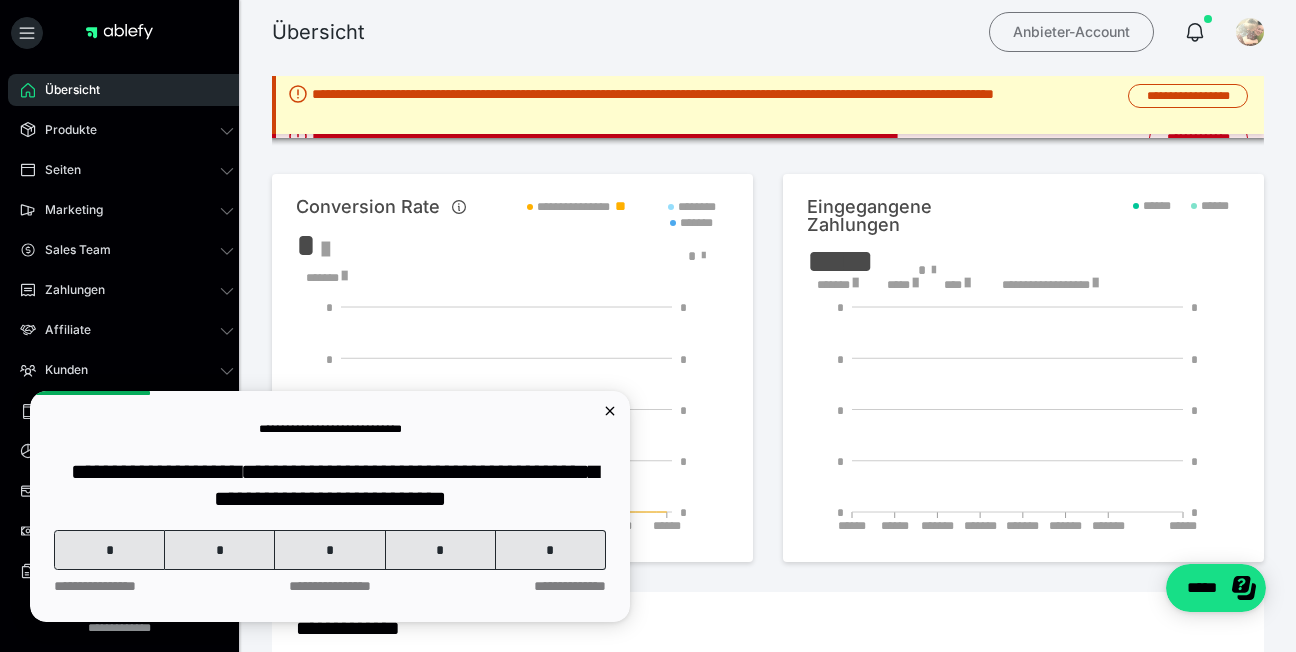click on "Anbieter-Account" at bounding box center (1071, 32) 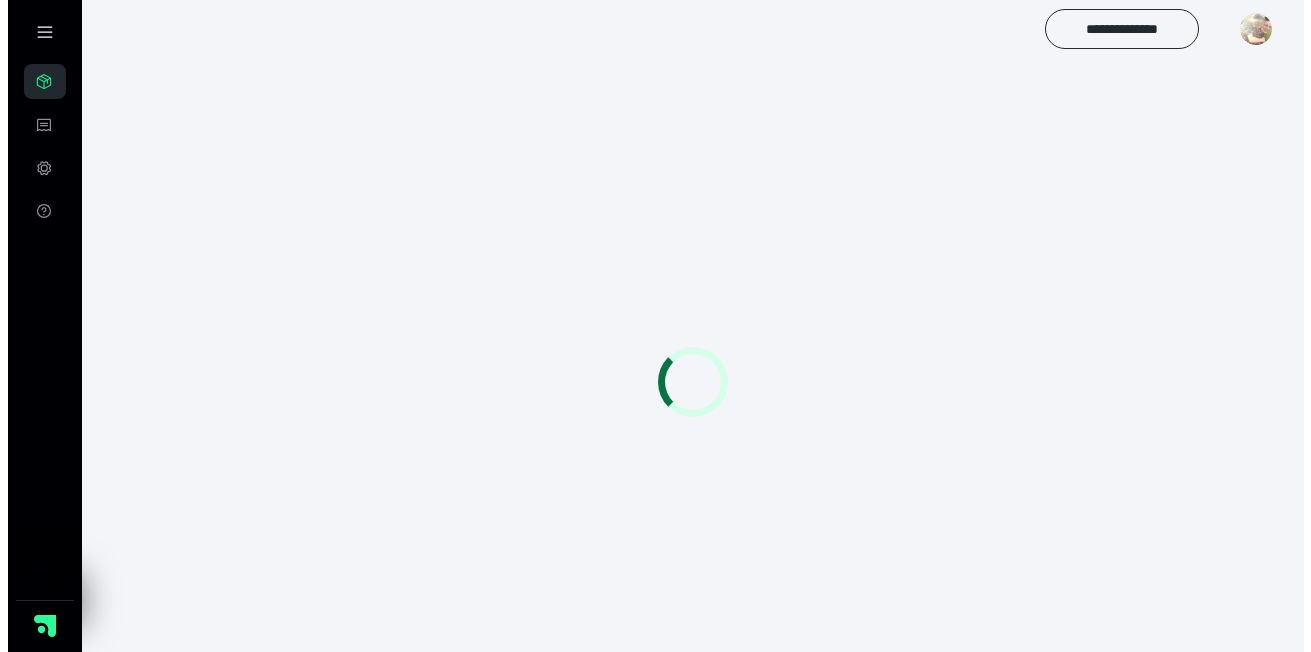 scroll, scrollTop: 0, scrollLeft: 0, axis: both 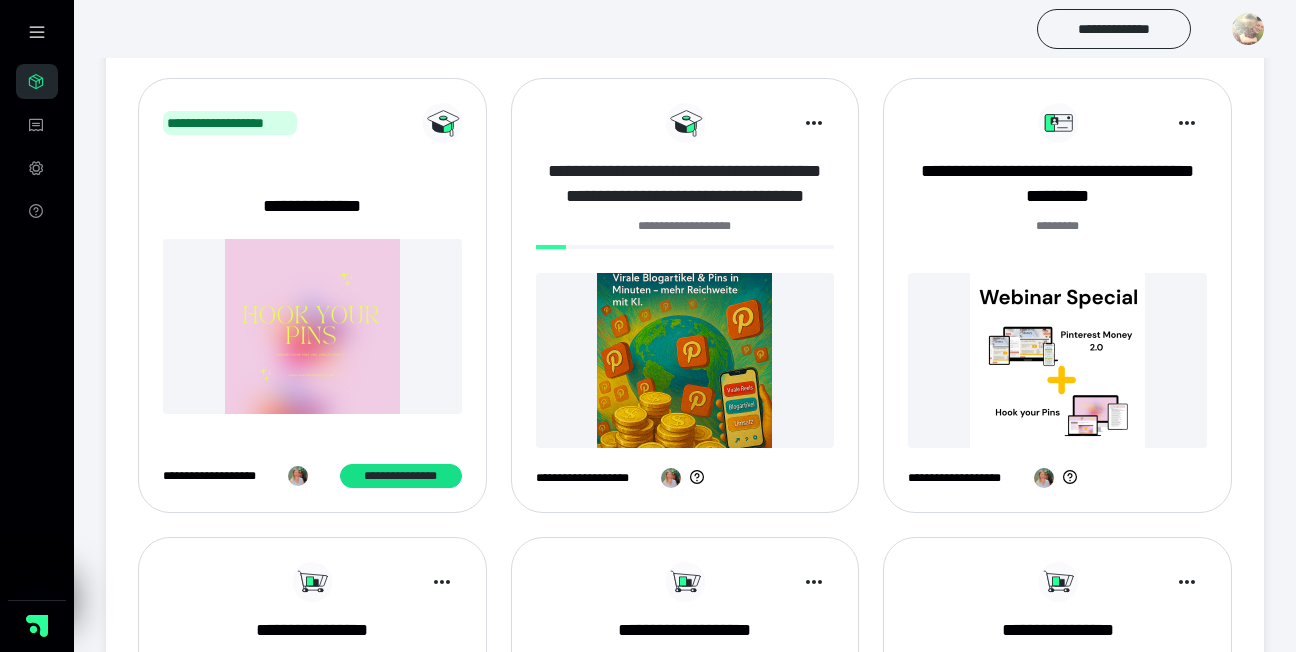 click on "**********" at bounding box center [685, 184] 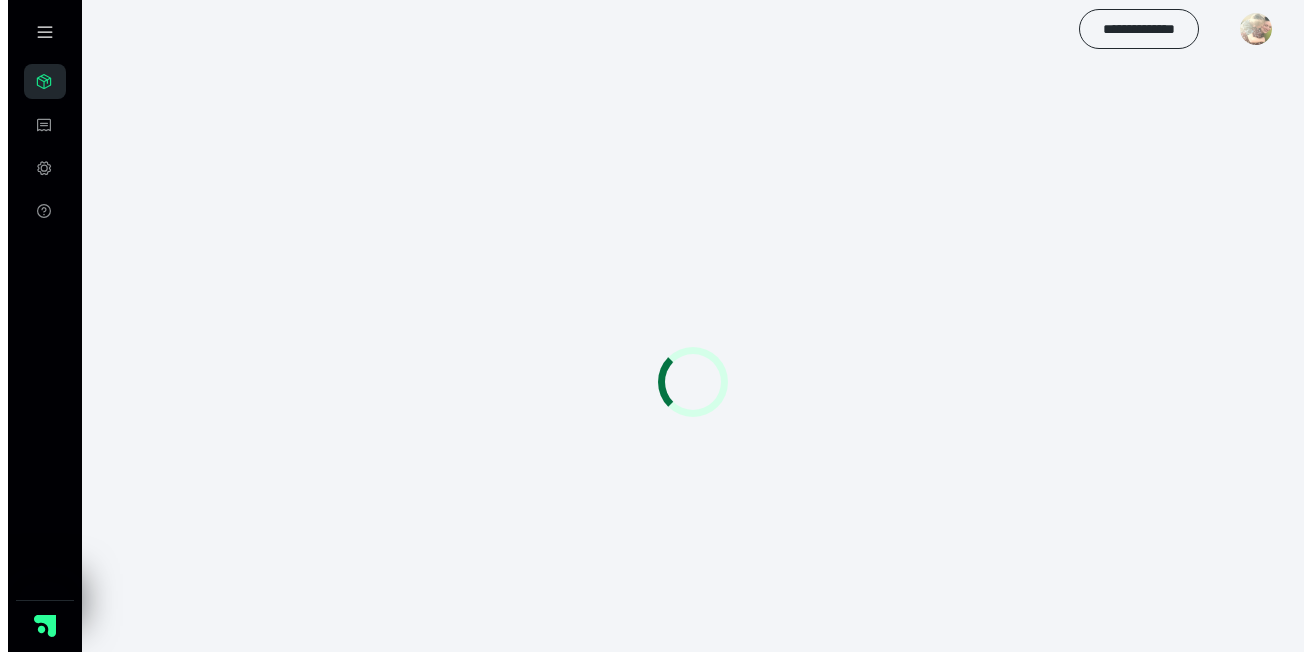 scroll, scrollTop: 0, scrollLeft: 0, axis: both 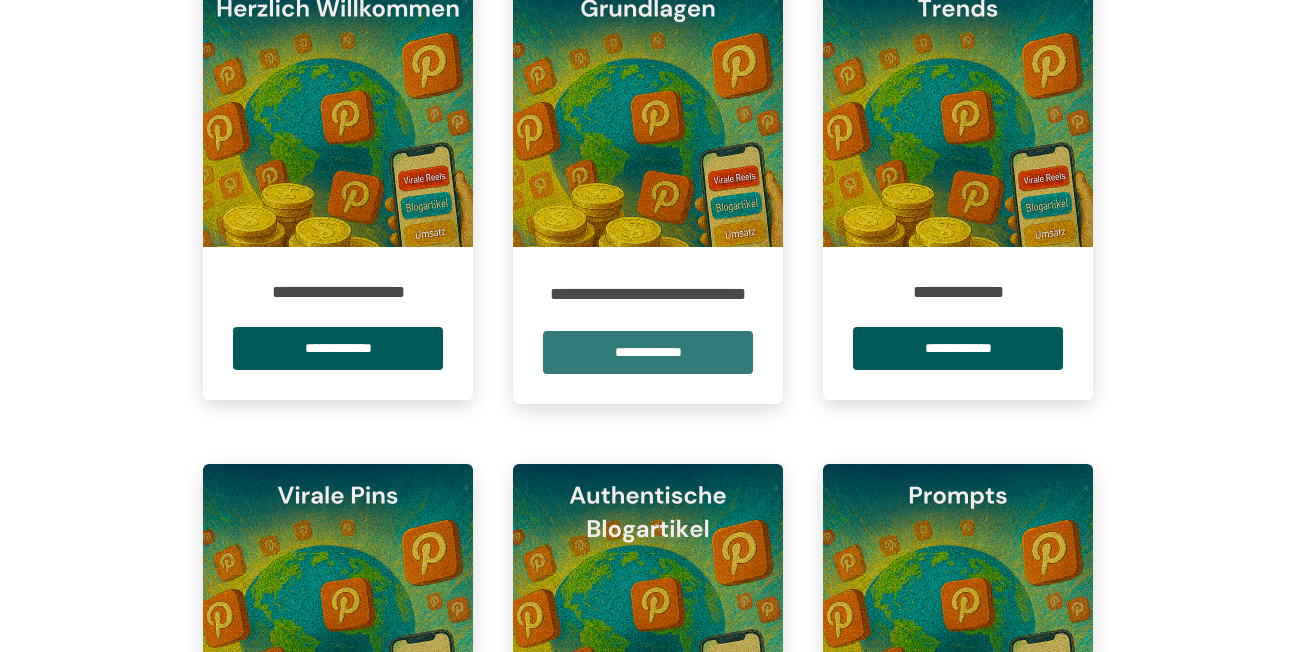 click on "**********" at bounding box center (648, 352) 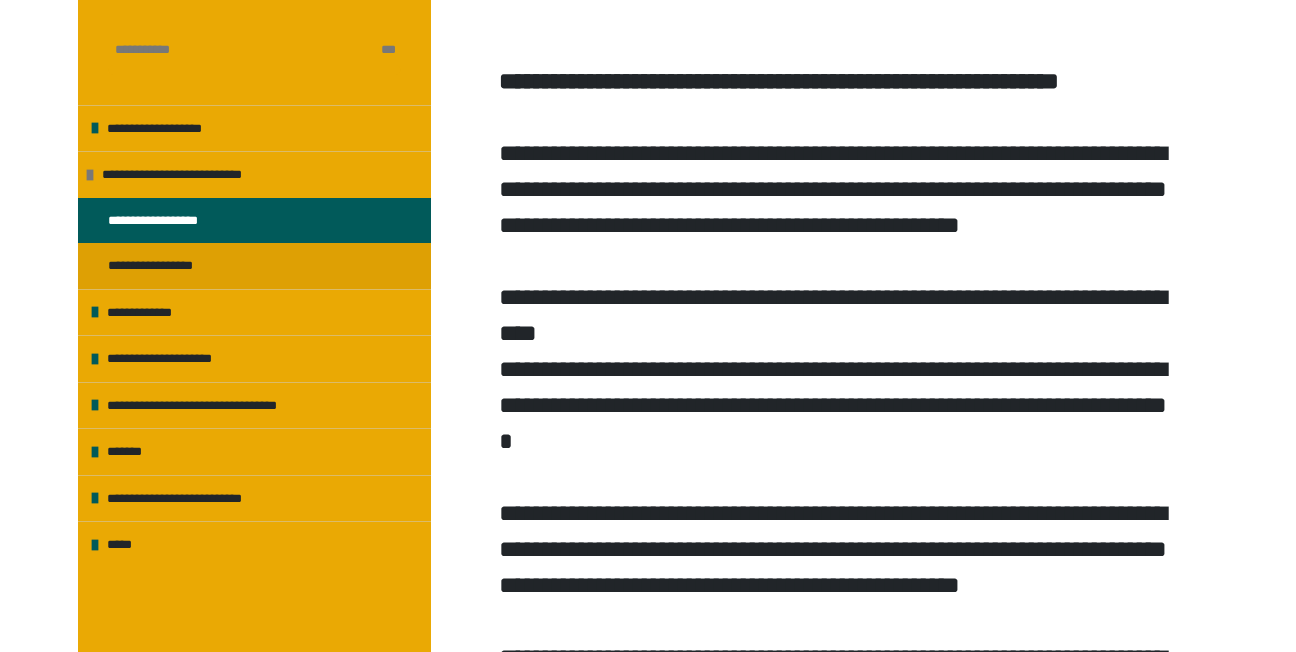 scroll, scrollTop: 1964, scrollLeft: 0, axis: vertical 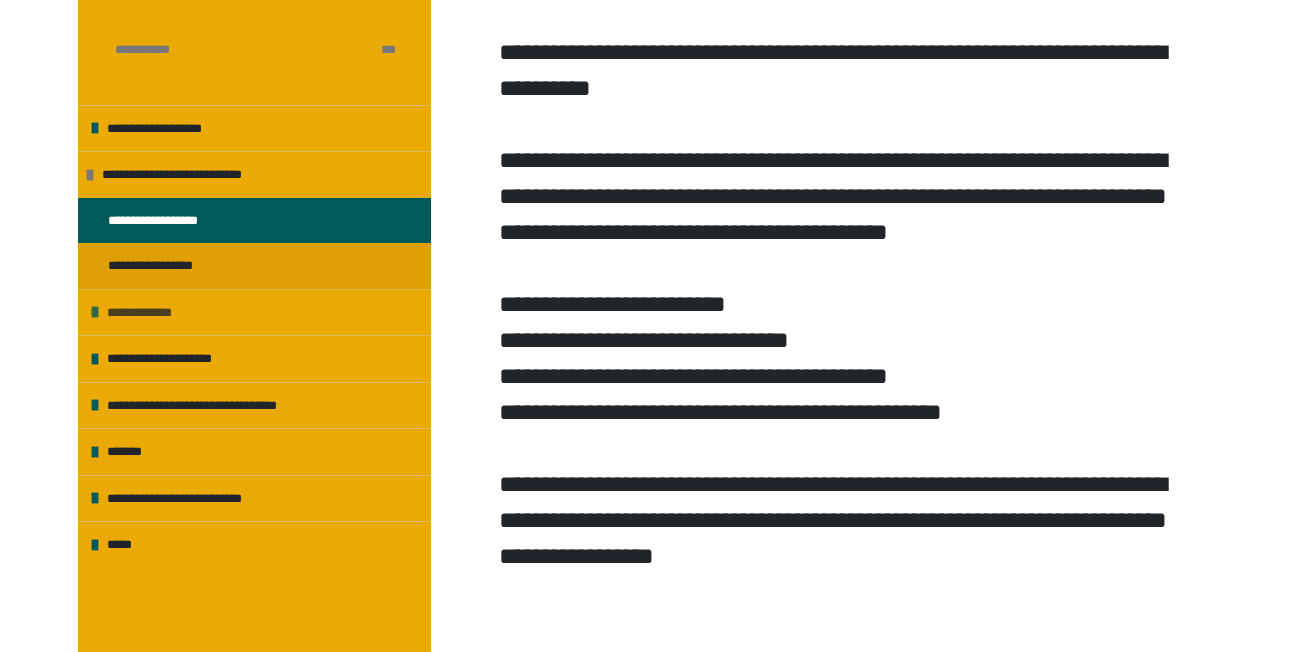 click on "**********" at bounding box center [254, 312] 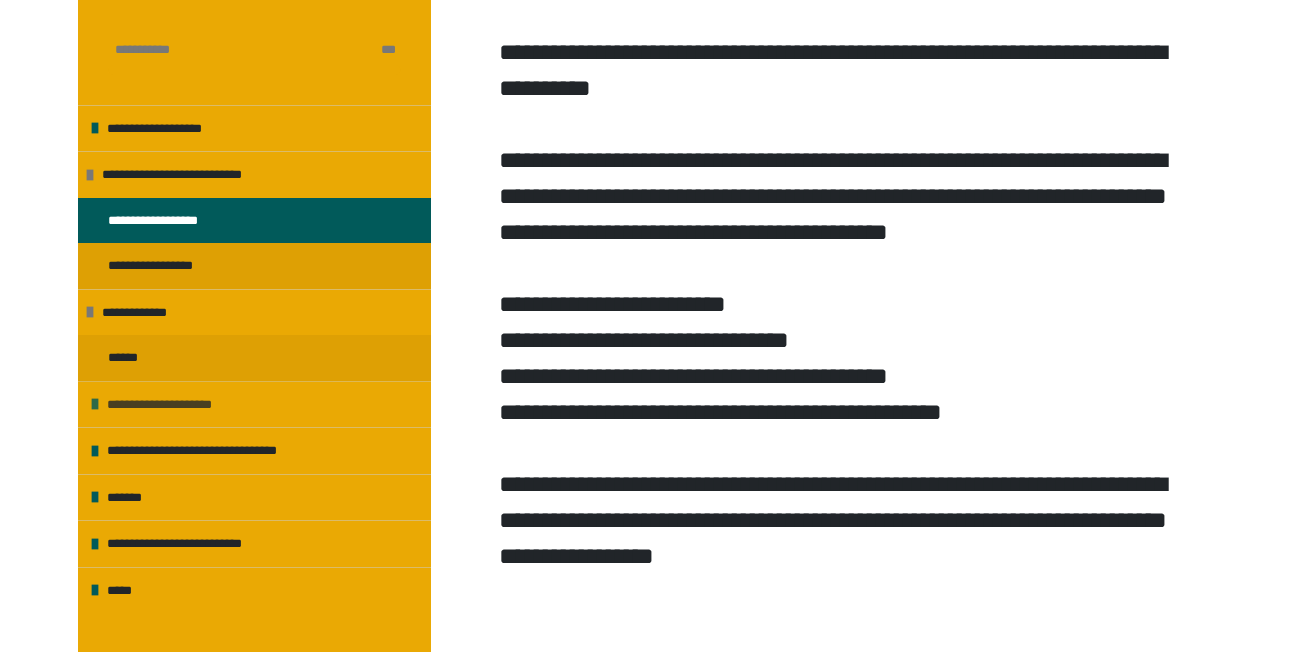 click on "**********" at bounding box center (254, 404) 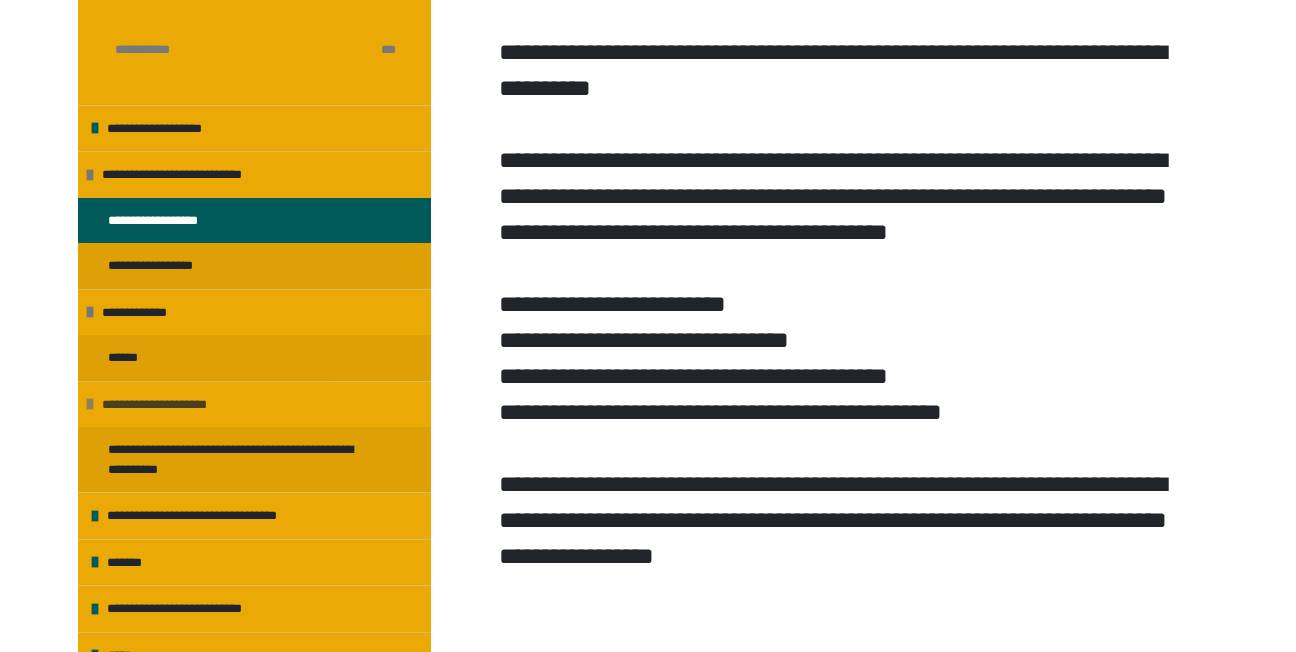 scroll, scrollTop: 21, scrollLeft: 0, axis: vertical 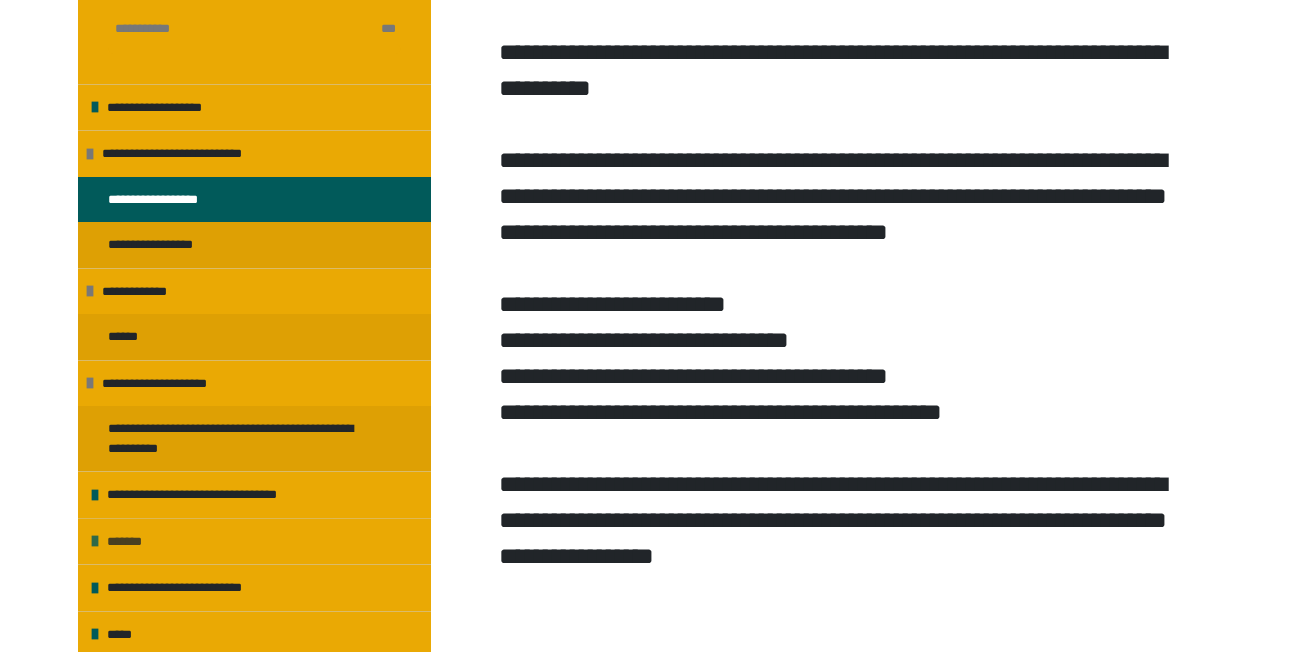 click on "*******" at bounding box center (254, 541) 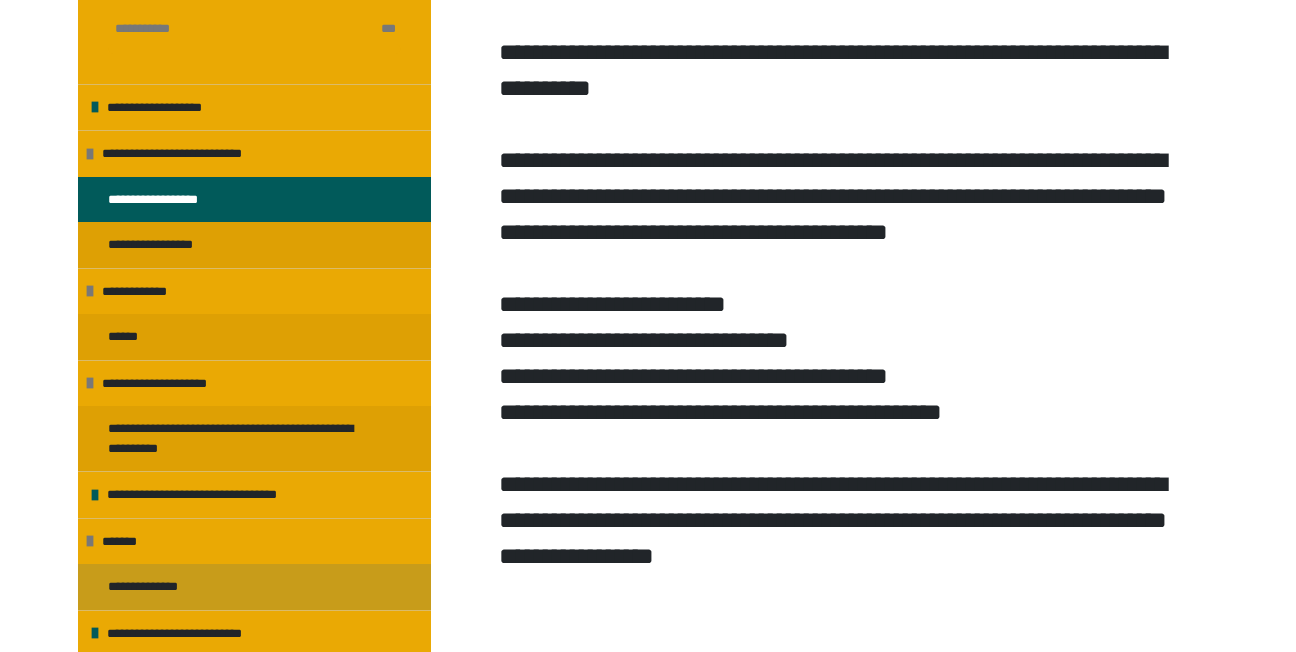 click on "**********" at bounding box center (158, 587) 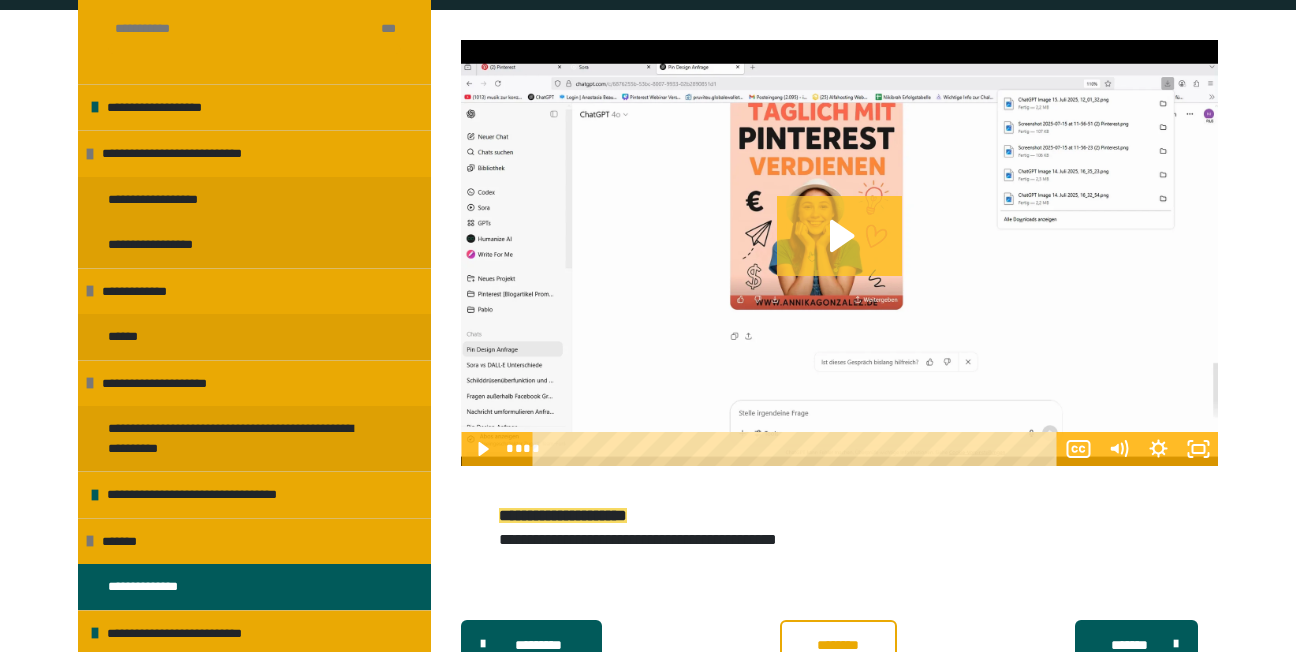 click 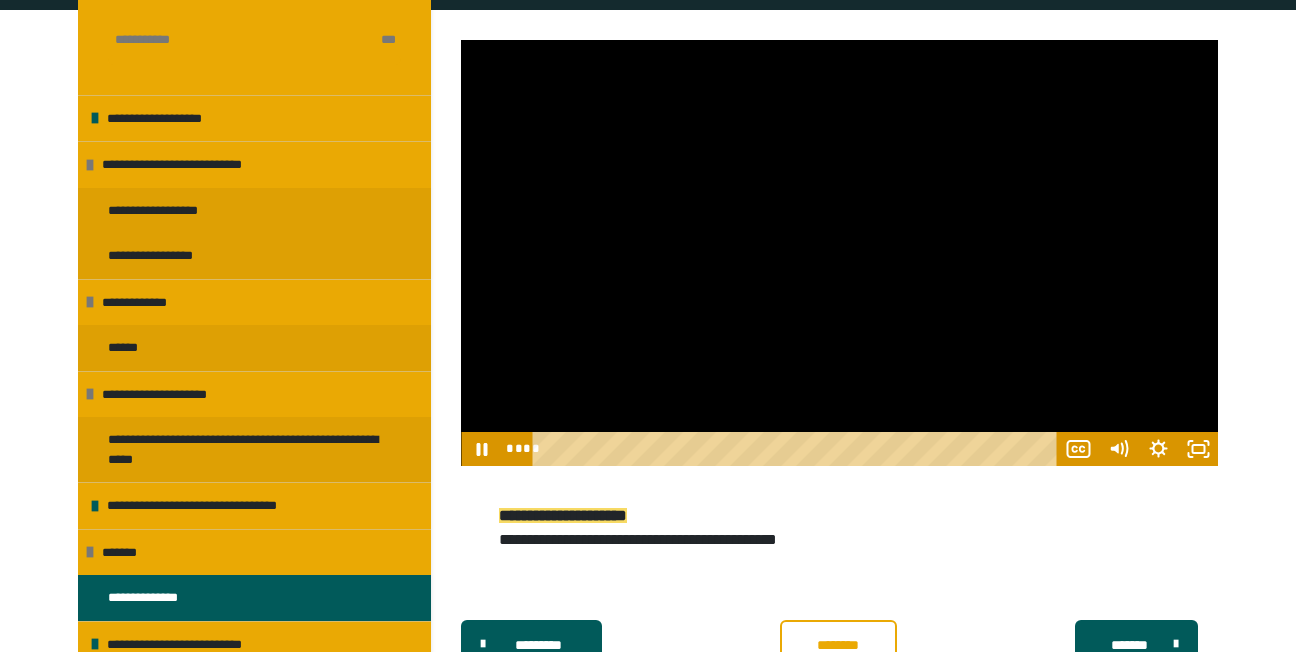 scroll, scrollTop: 191, scrollLeft: 0, axis: vertical 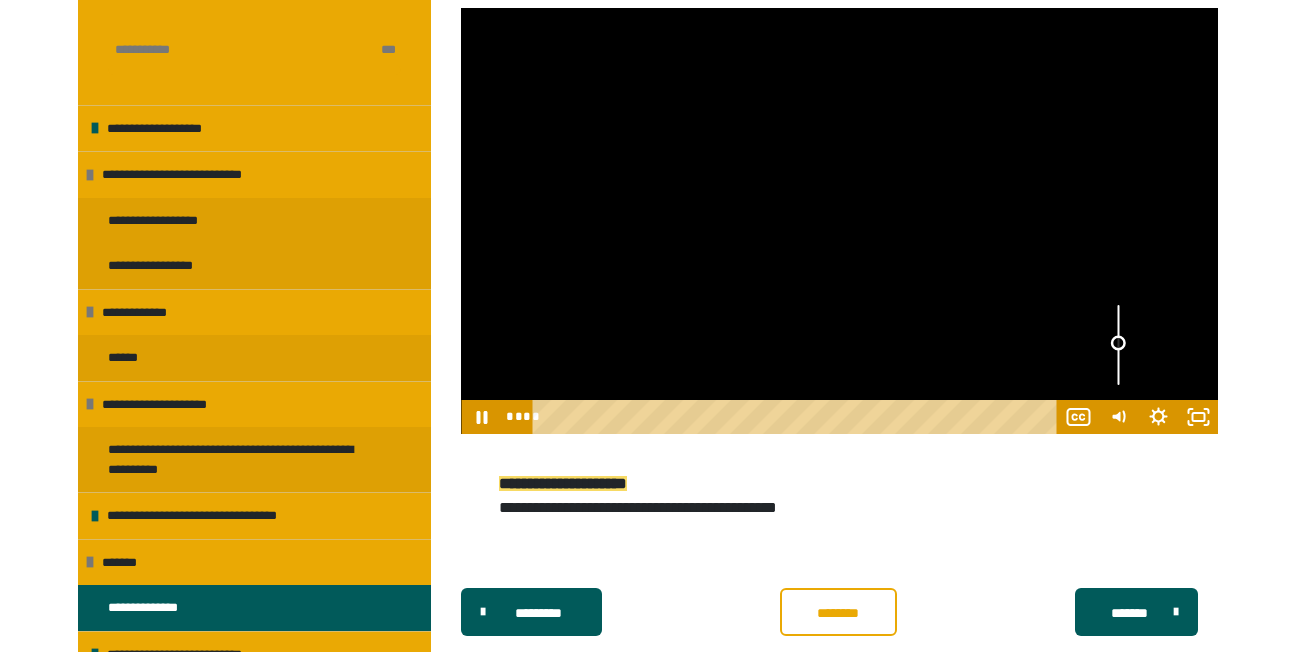 click at bounding box center [1118, 345] 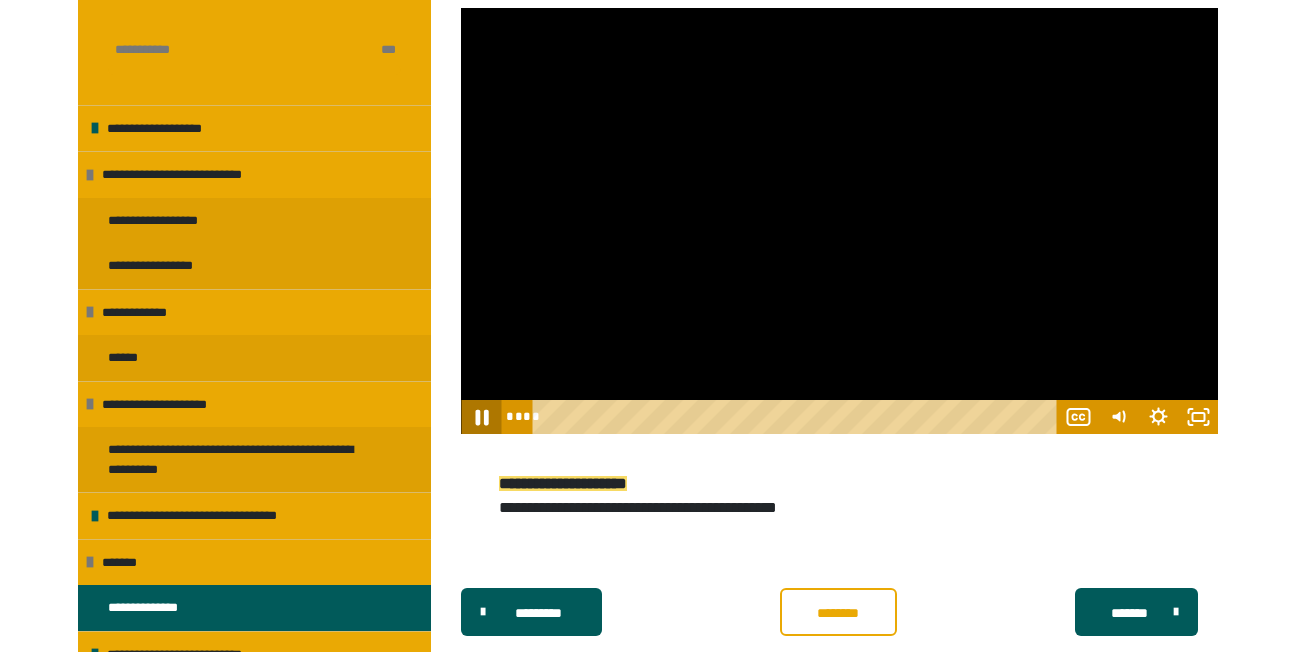 click 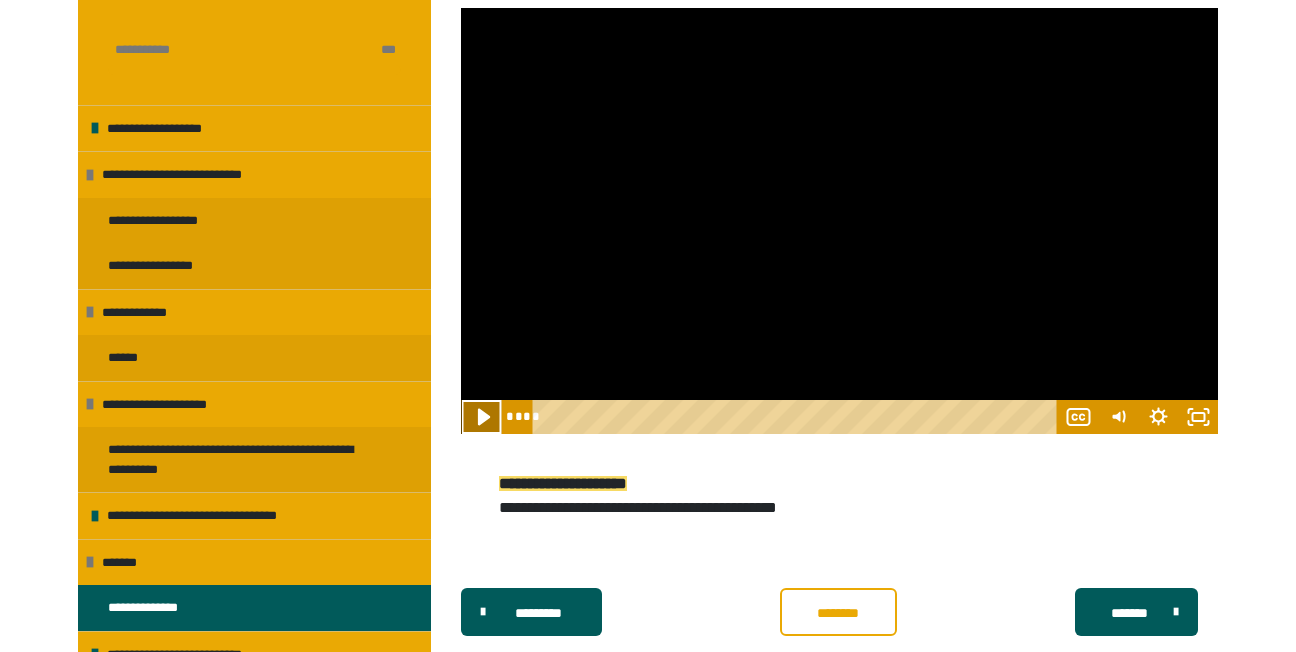 click 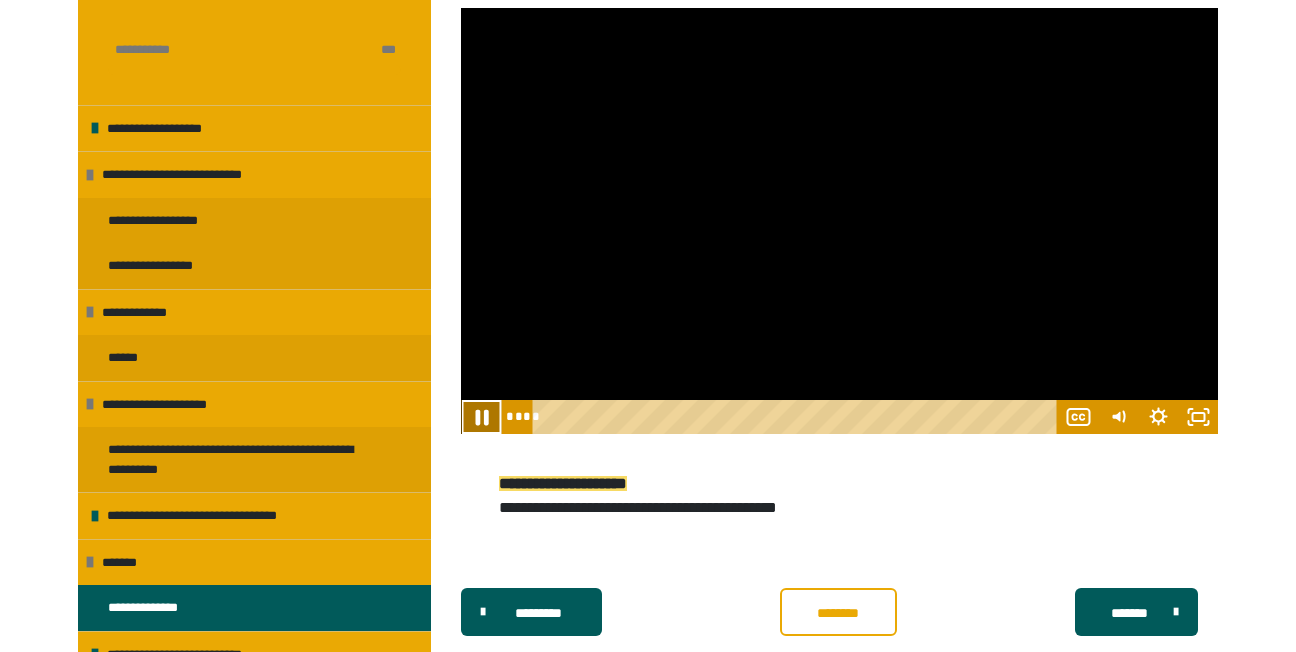click 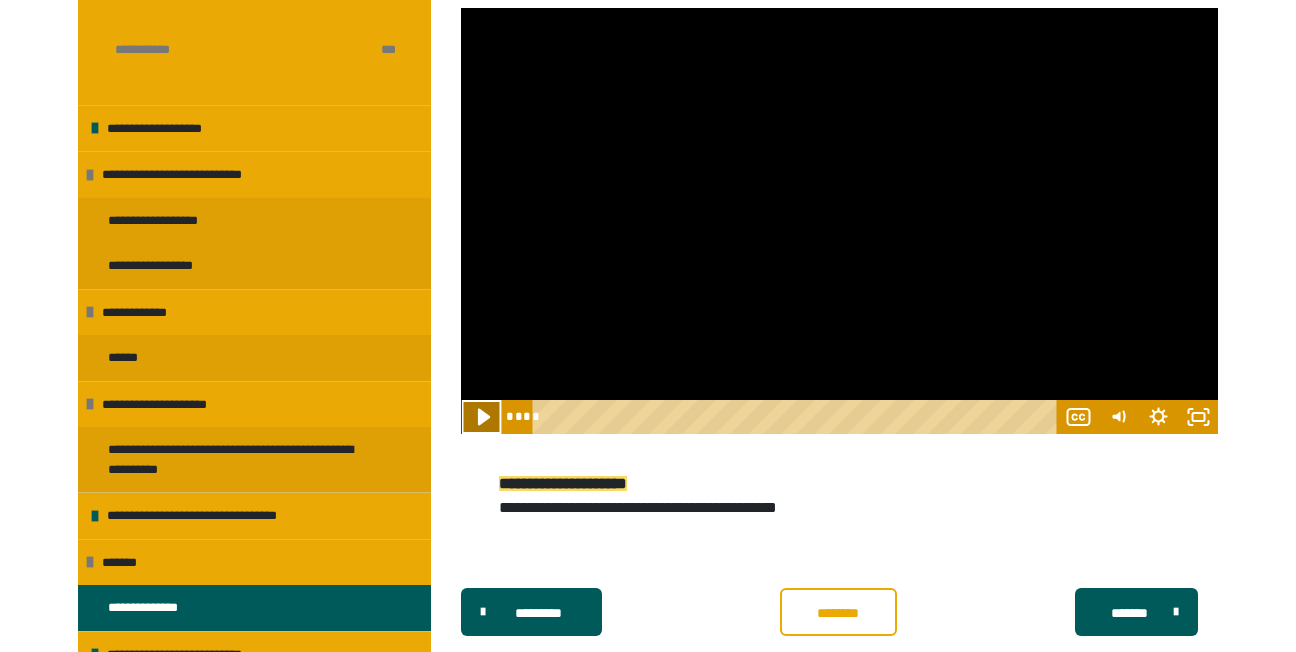 click 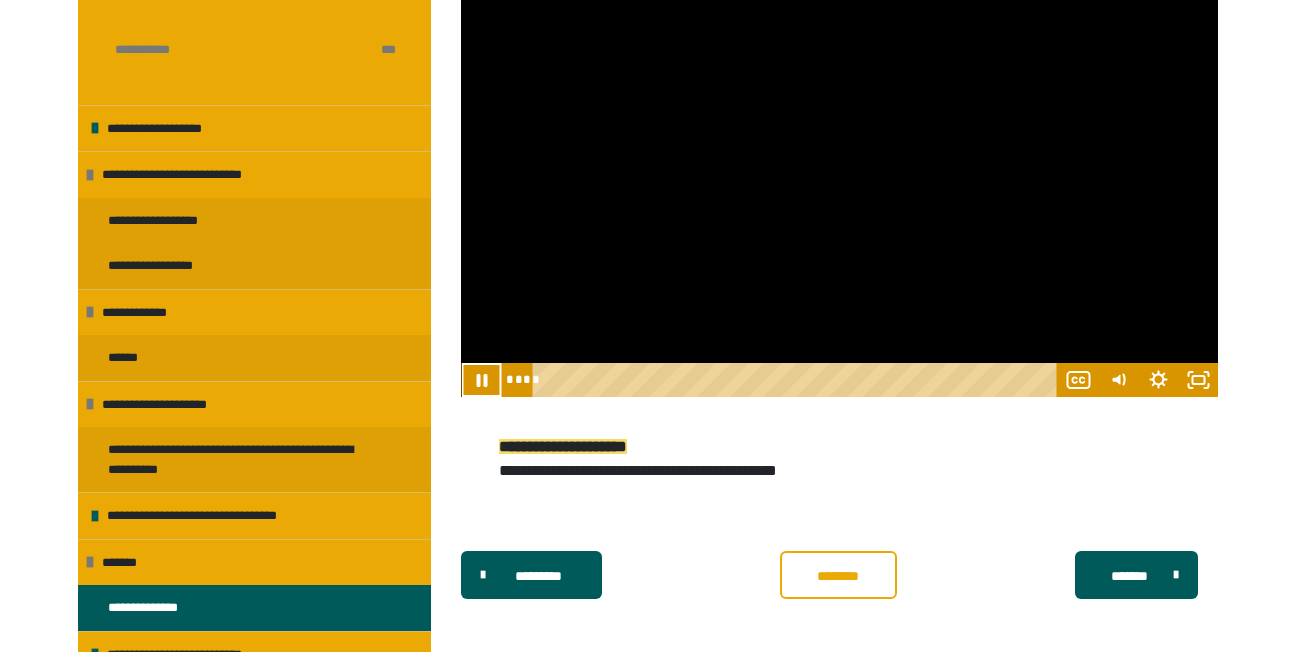 scroll, scrollTop: 301, scrollLeft: 0, axis: vertical 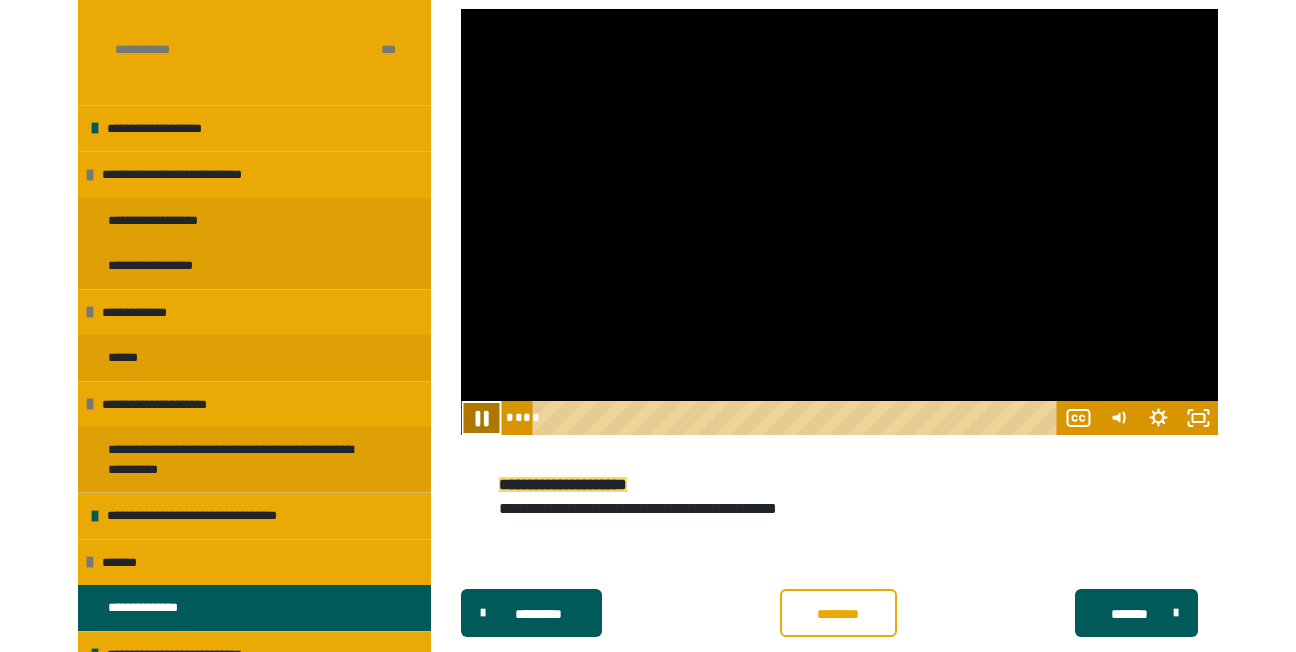 click 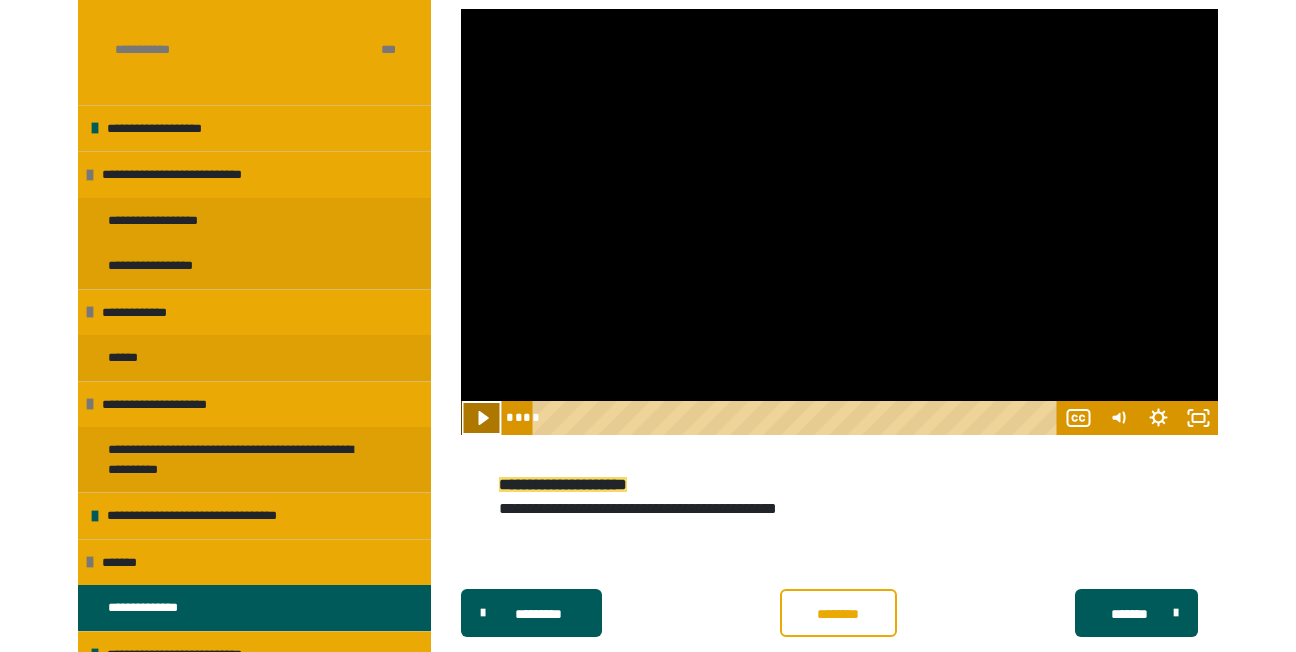 click 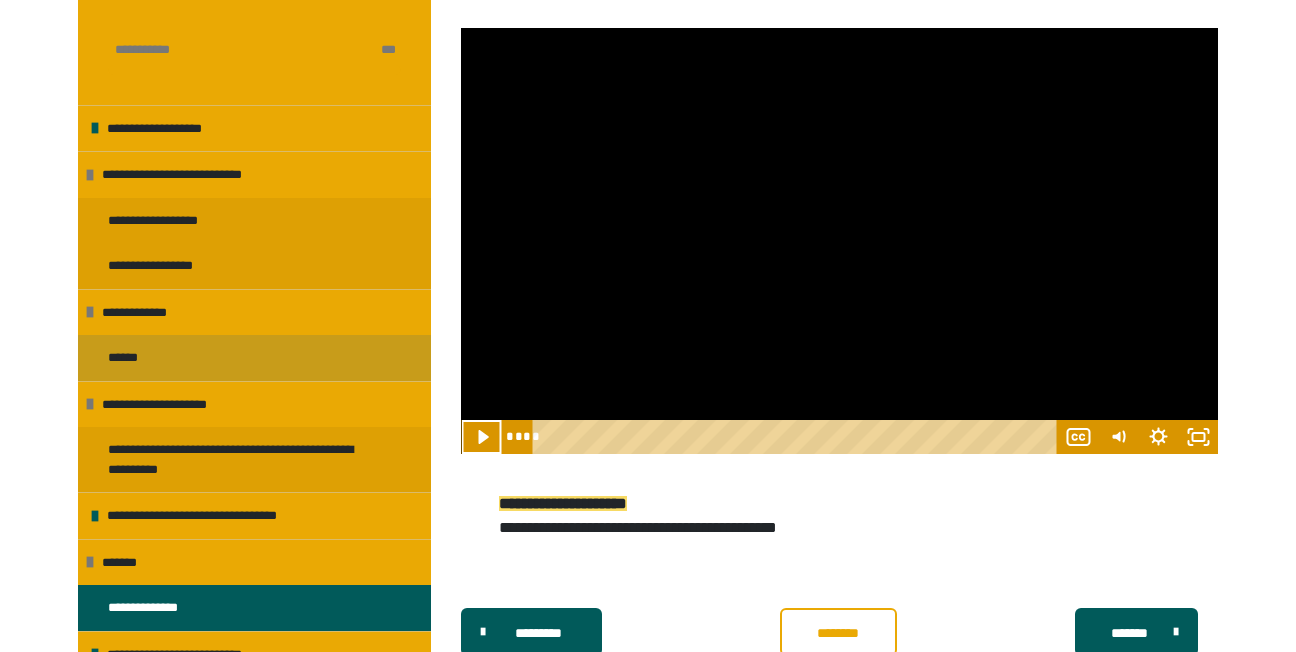 scroll, scrollTop: 346, scrollLeft: 0, axis: vertical 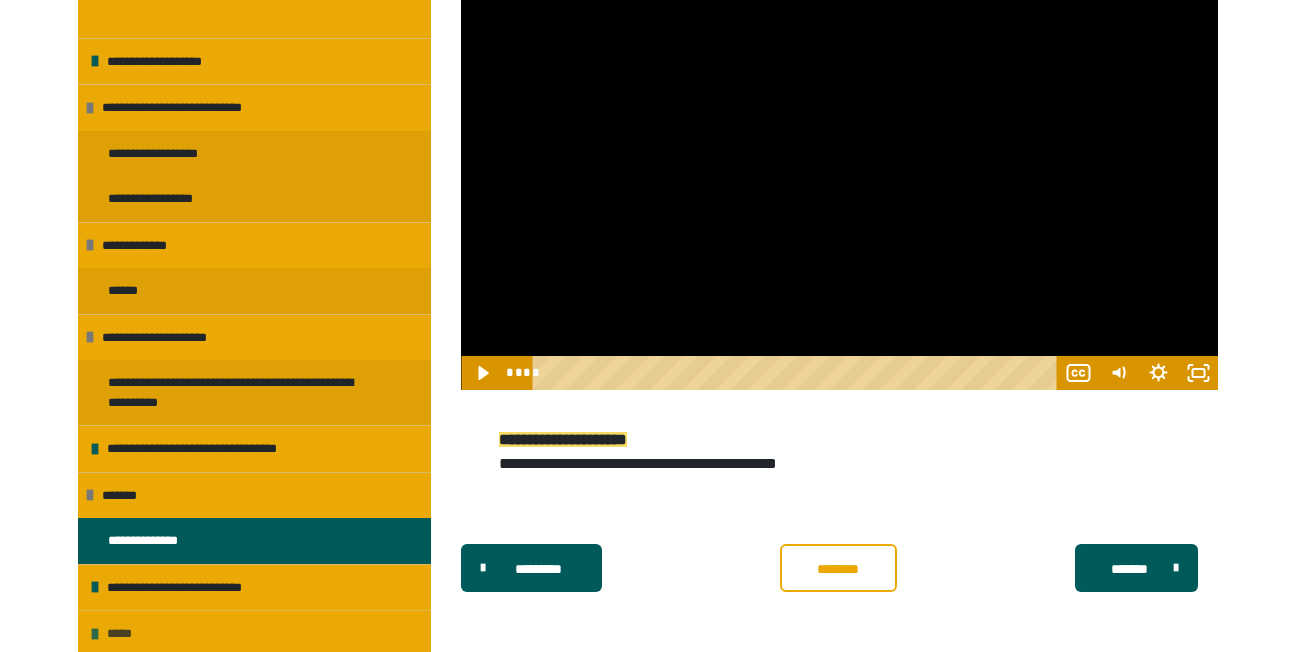 click on "*****" at bounding box center [254, 633] 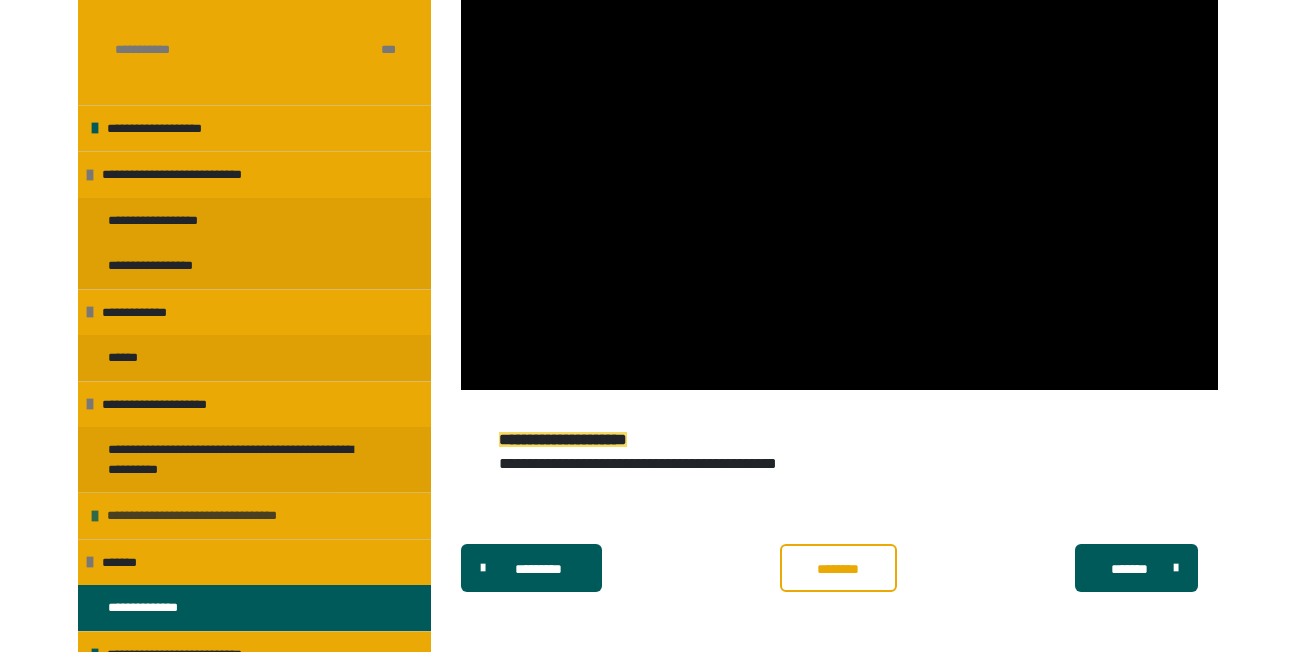 scroll, scrollTop: 158, scrollLeft: 0, axis: vertical 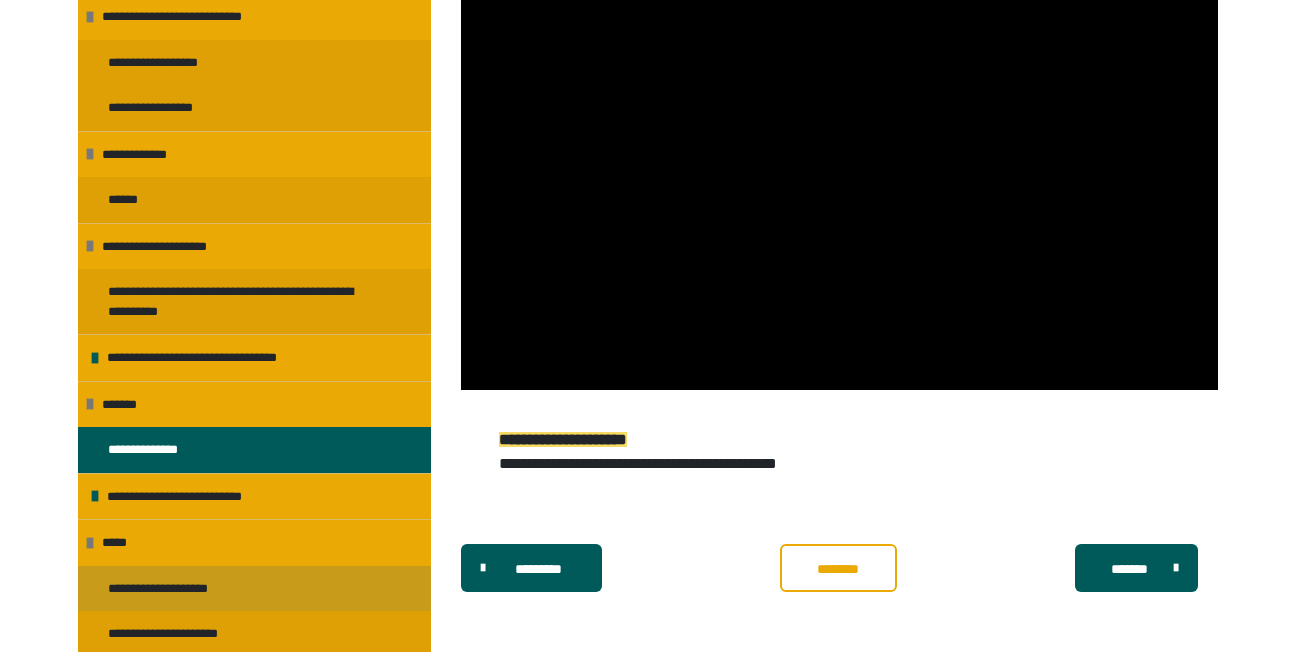 click on "**********" at bounding box center (175, 589) 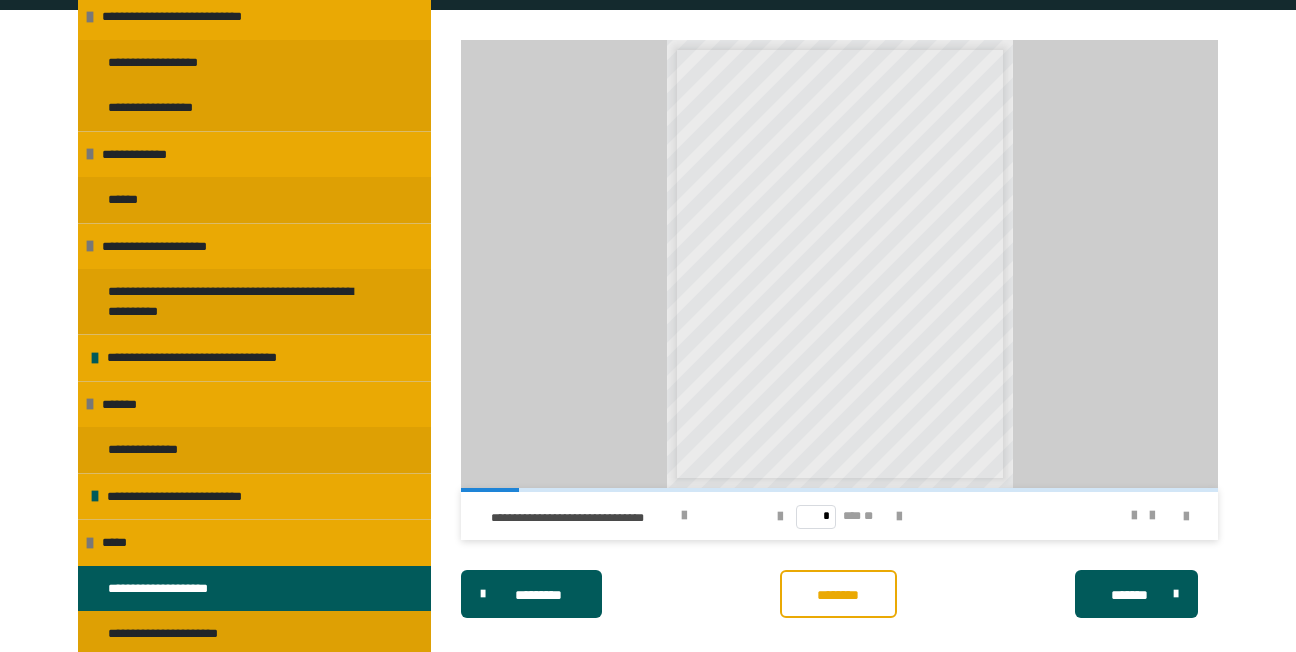 scroll, scrollTop: 340, scrollLeft: 0, axis: vertical 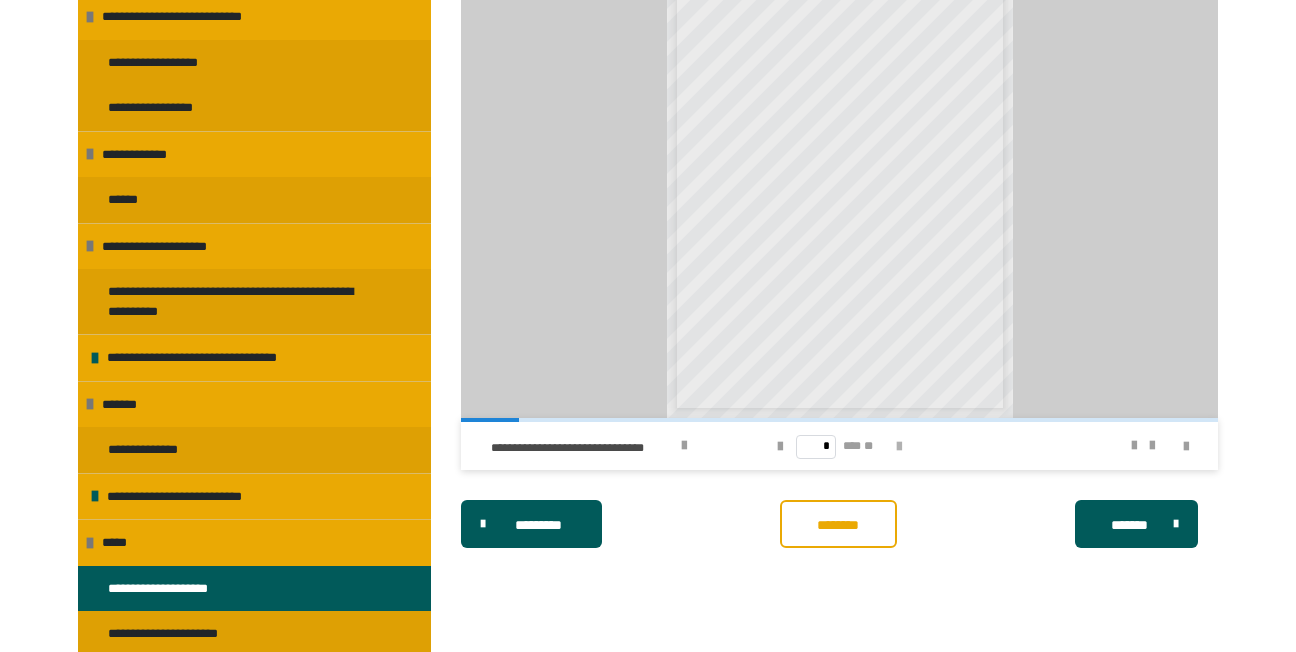 click at bounding box center (899, 447) 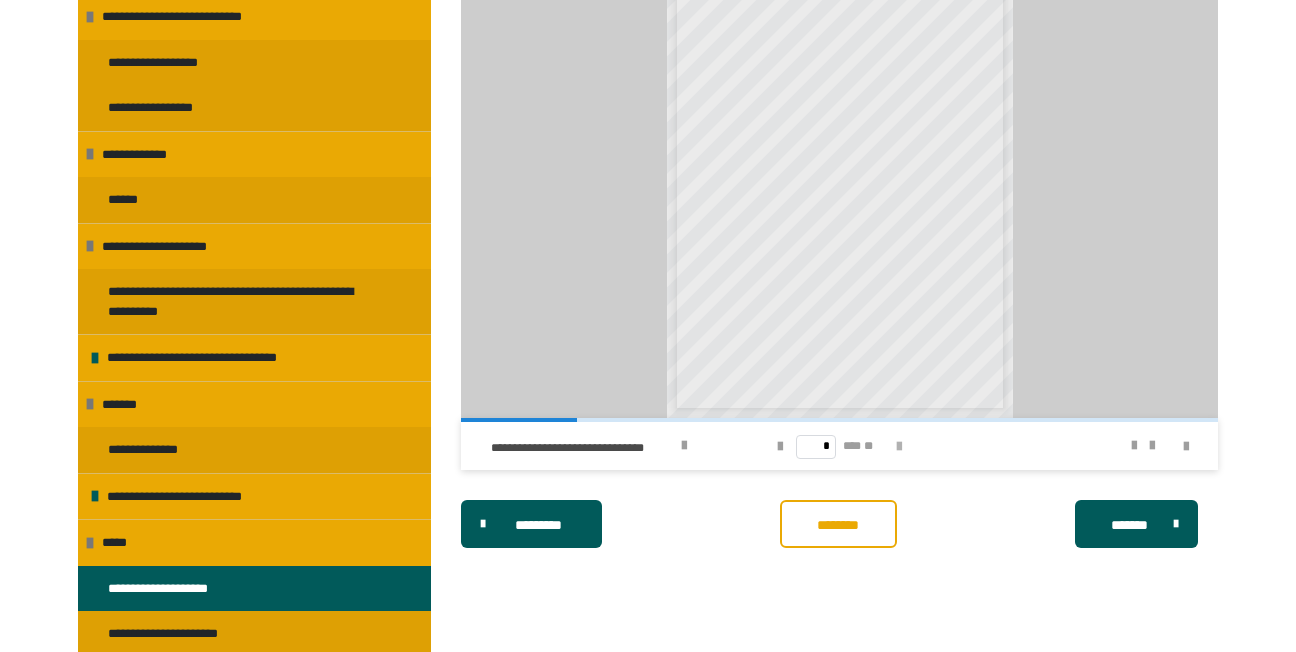 click at bounding box center (899, 447) 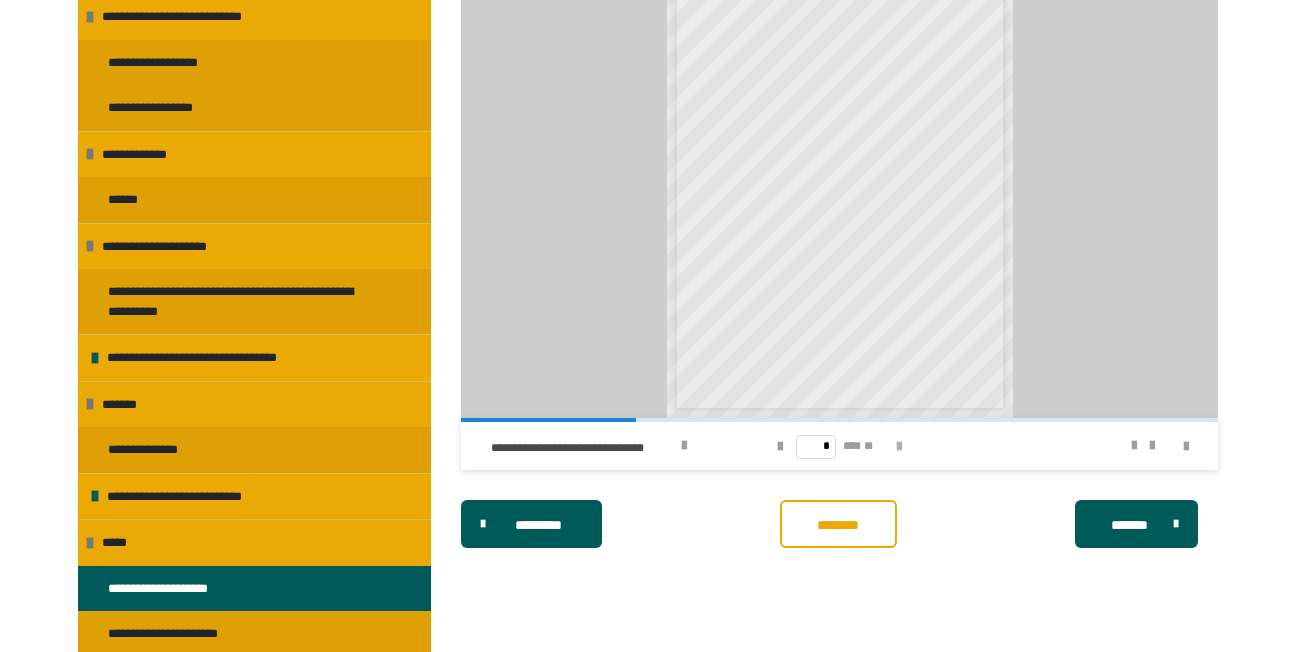 click at bounding box center (899, 447) 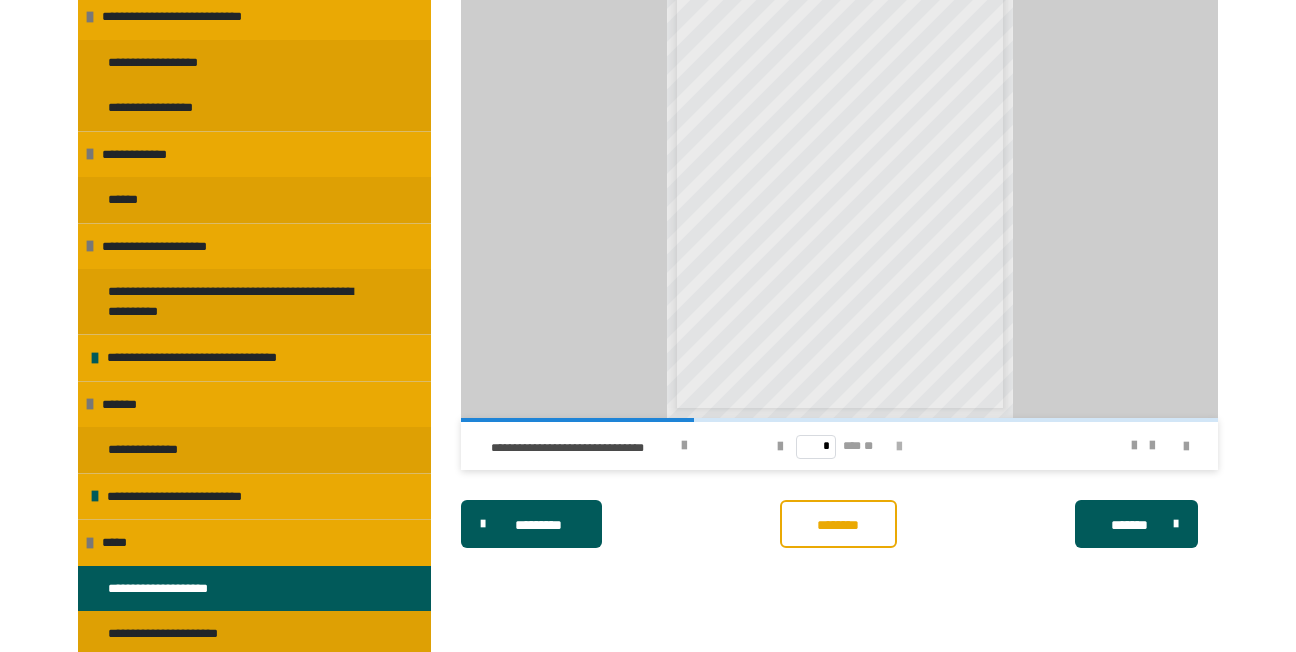 click at bounding box center [899, 447] 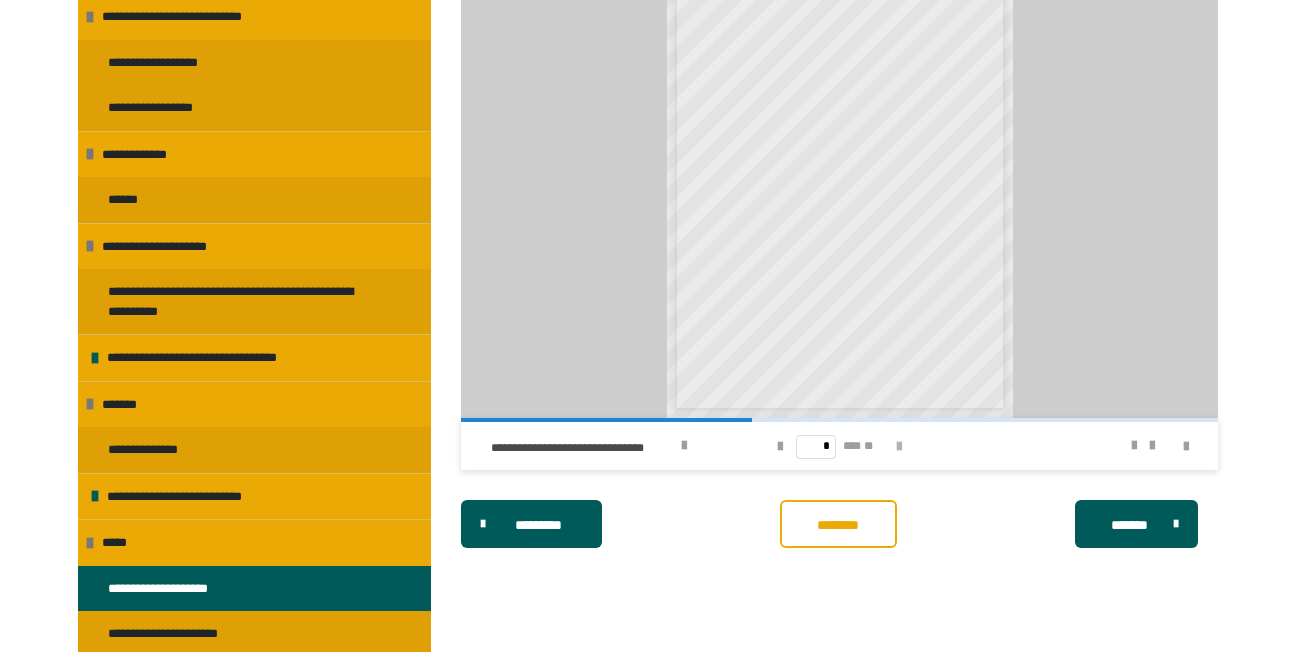 click at bounding box center [899, 447] 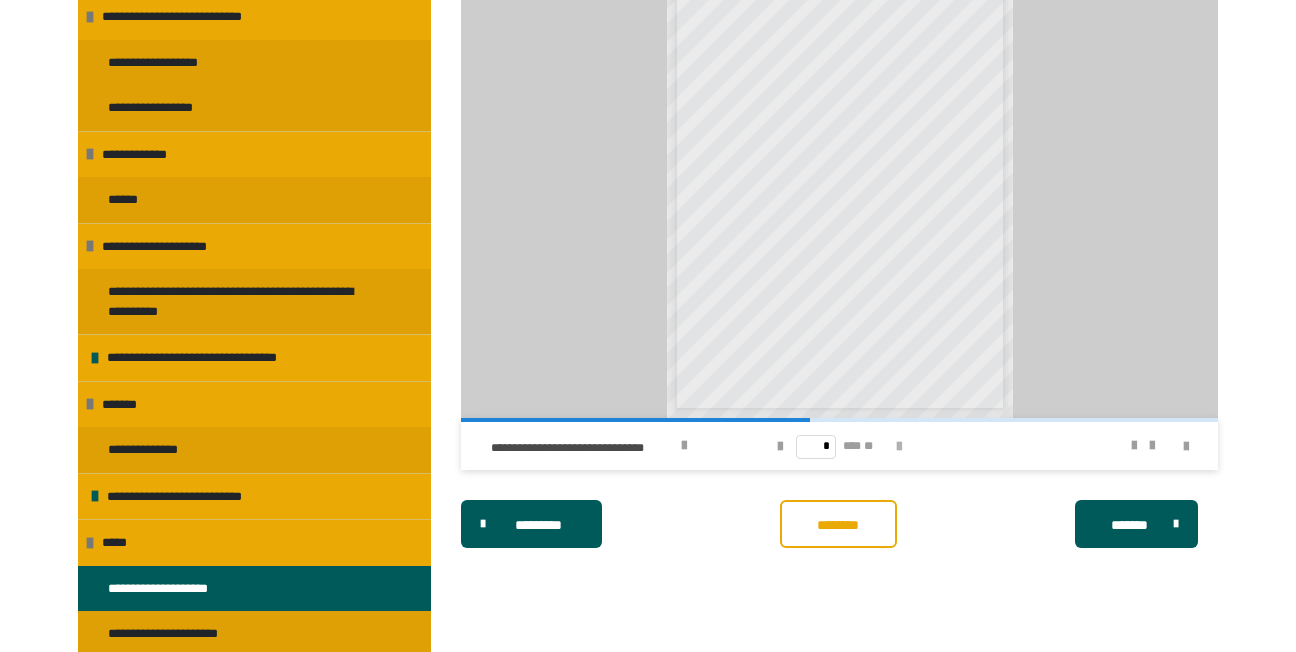 click at bounding box center [899, 447] 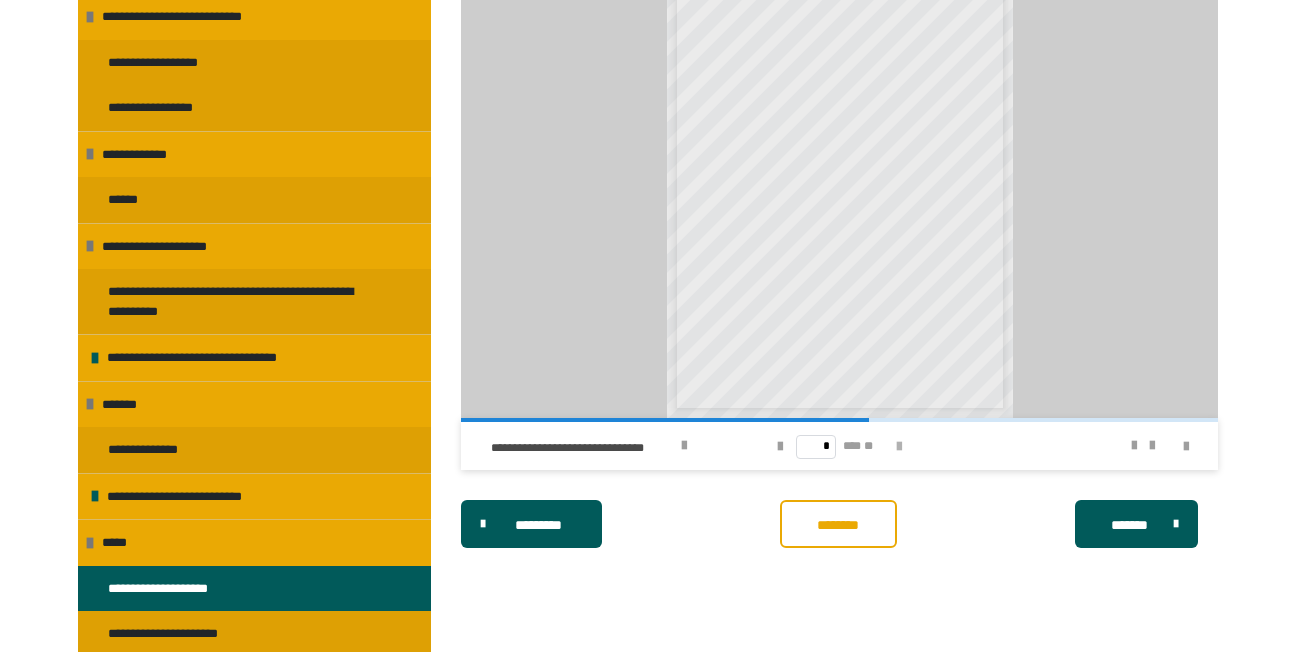 click at bounding box center (899, 447) 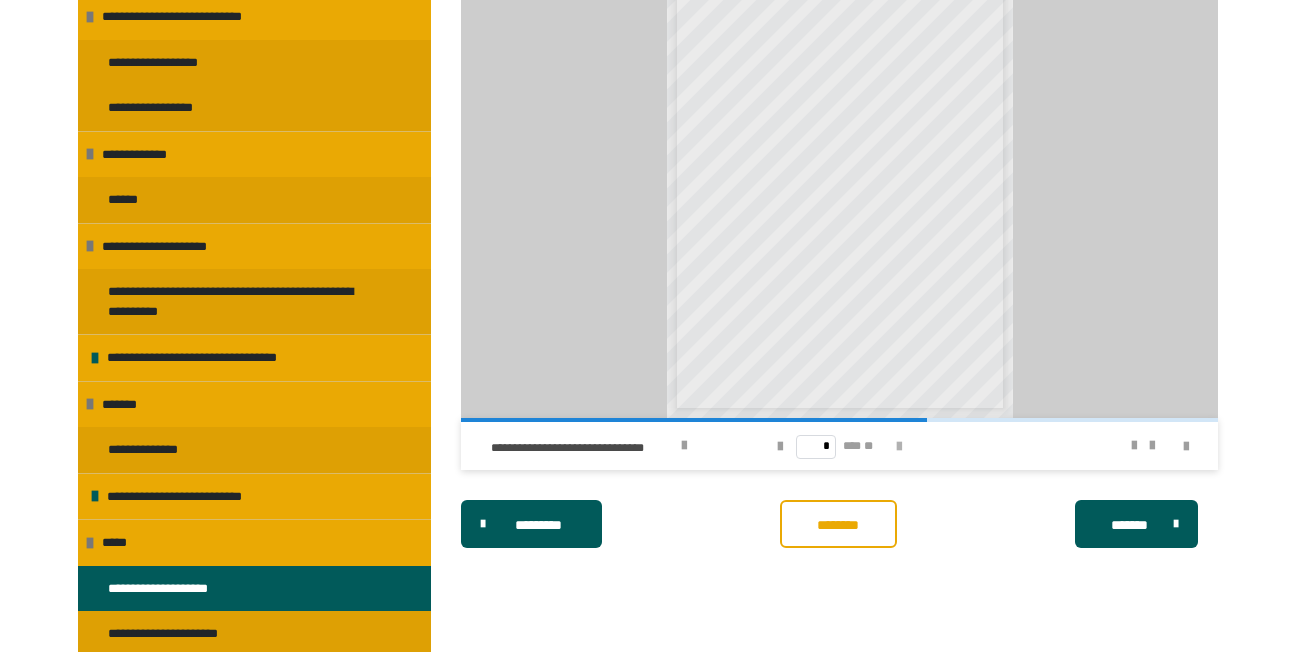 click at bounding box center [899, 447] 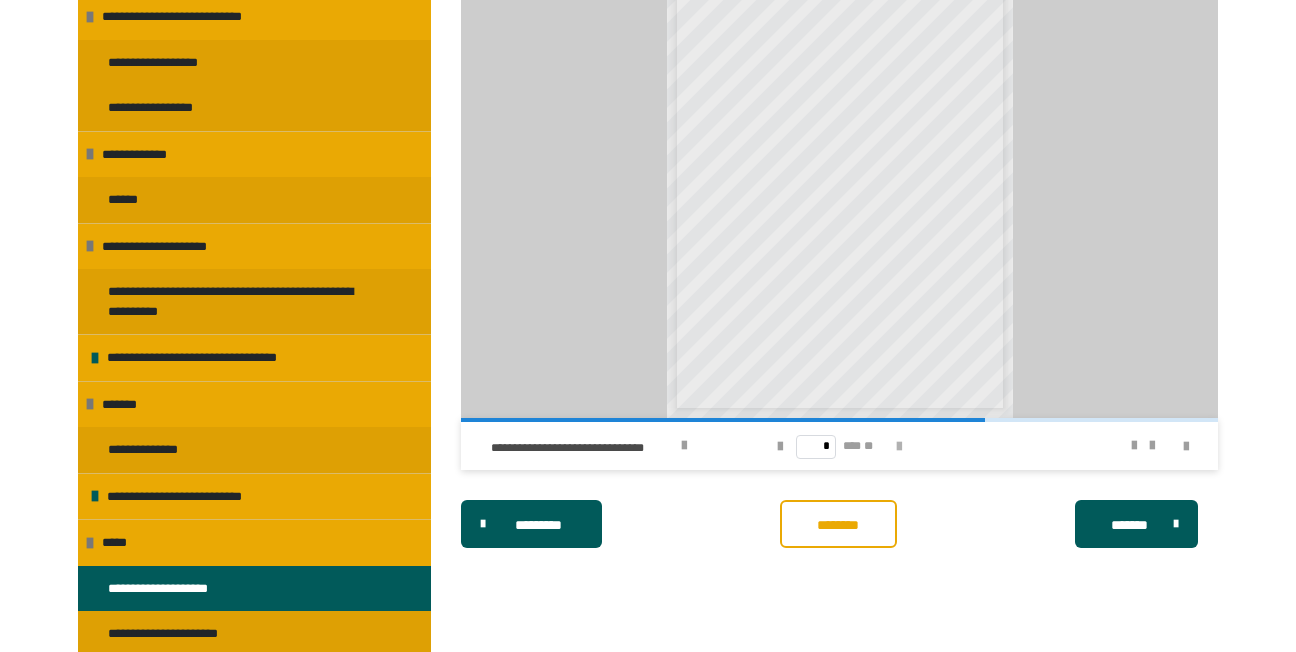 click at bounding box center [899, 447] 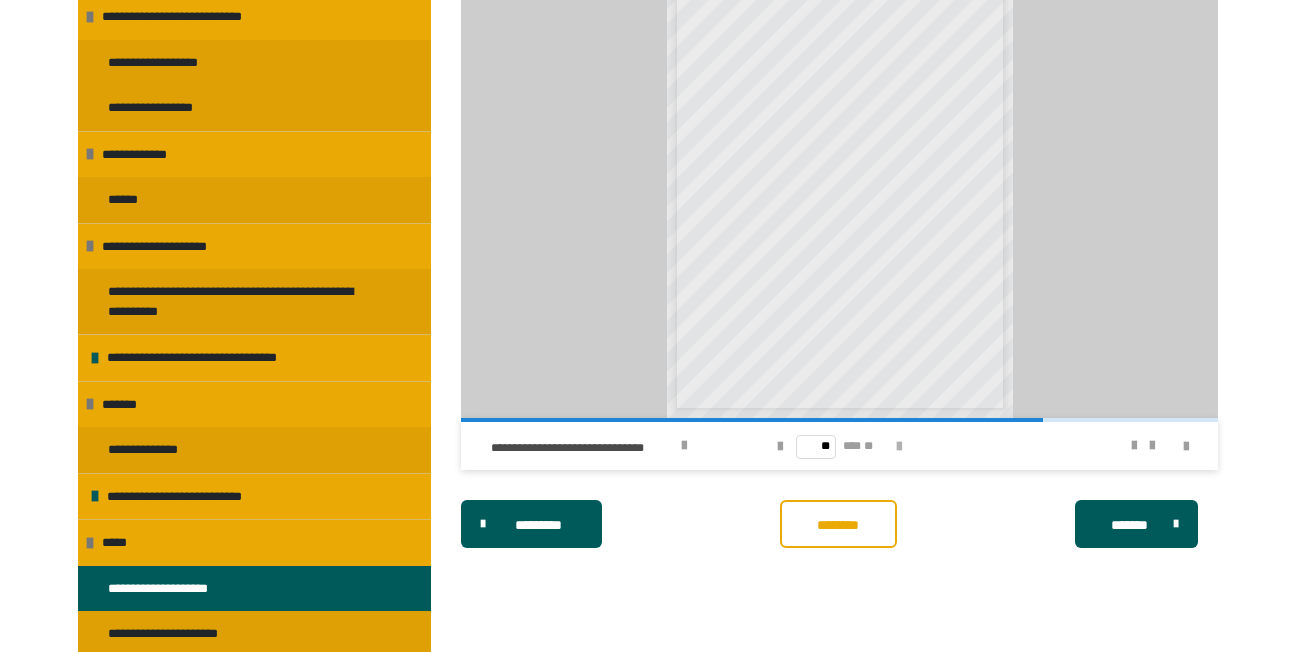 click at bounding box center [899, 447] 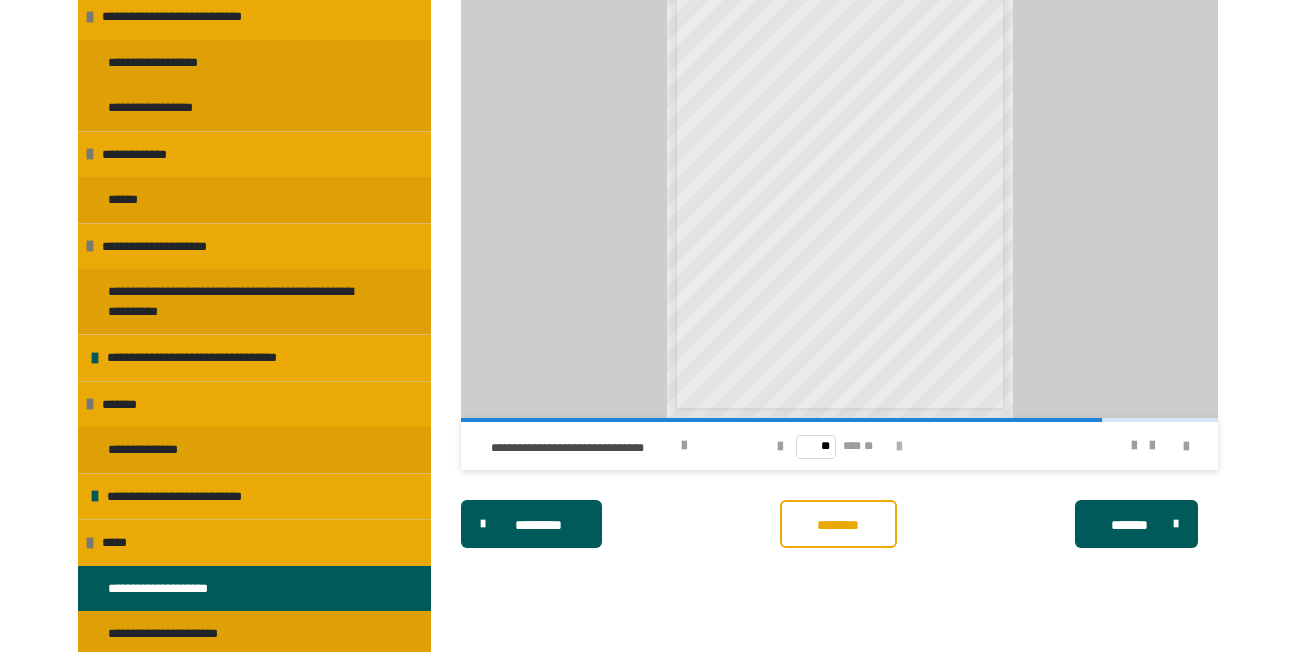click at bounding box center [899, 447] 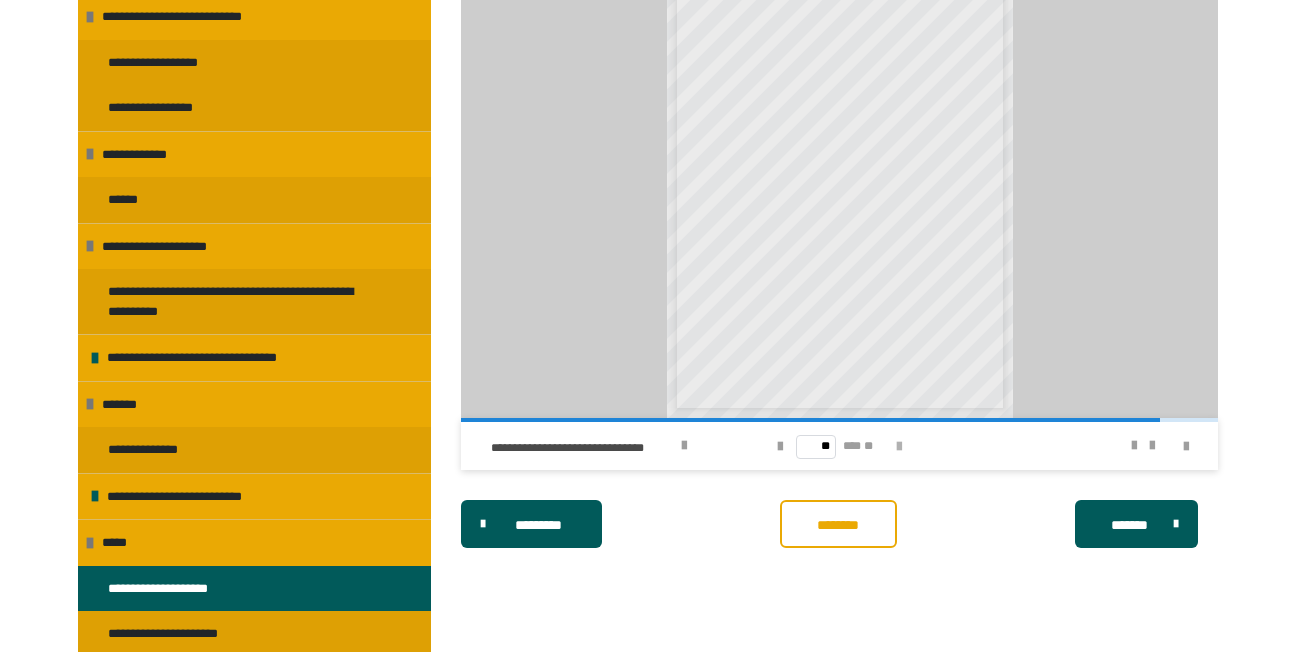 click at bounding box center (899, 447) 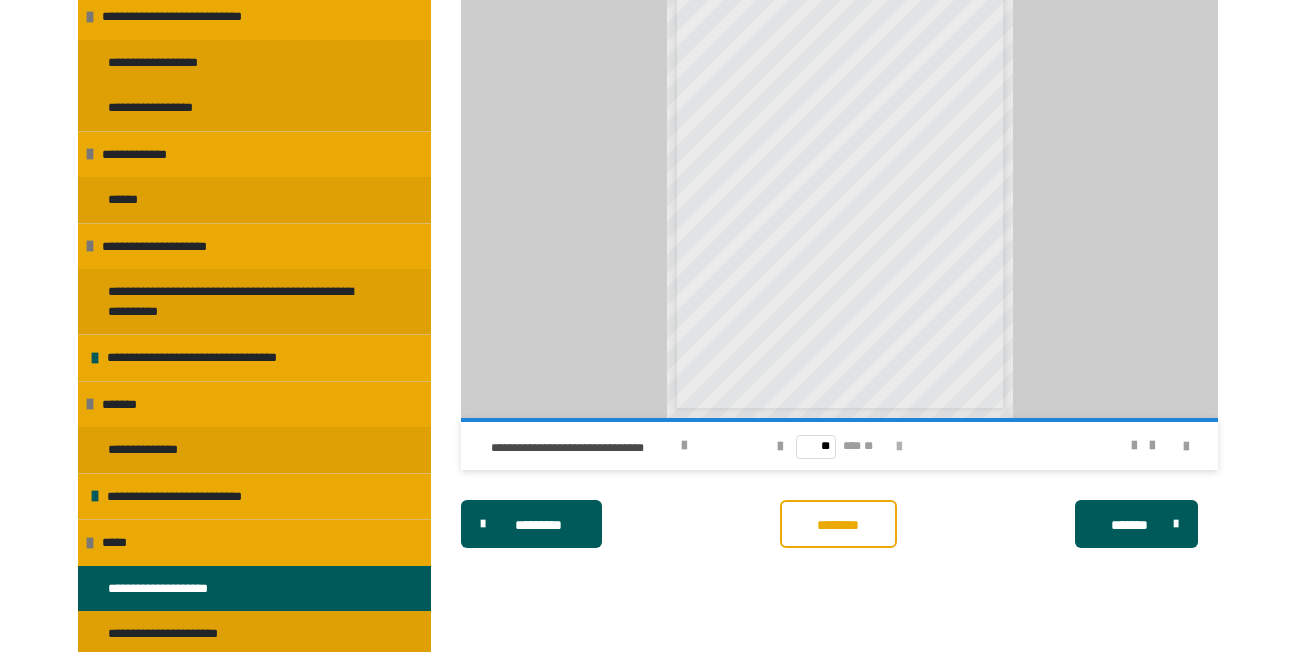 click on "** *** **" at bounding box center [839, 446] 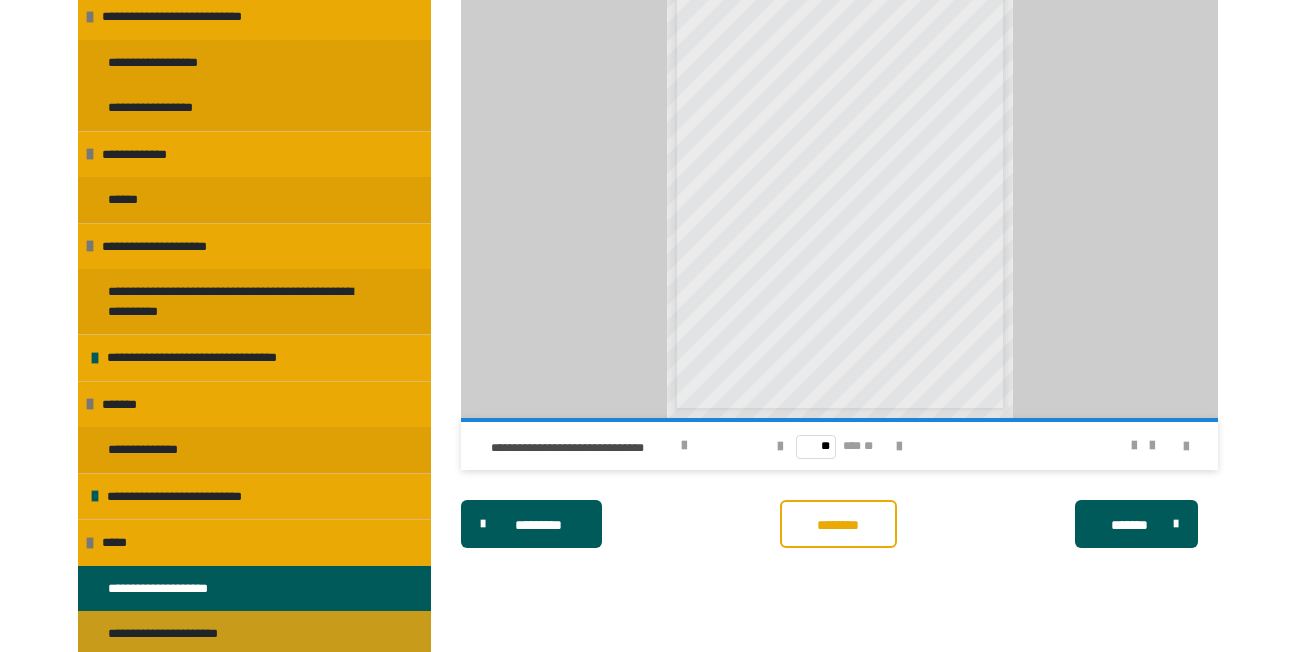 click on "**********" at bounding box center (188, 634) 